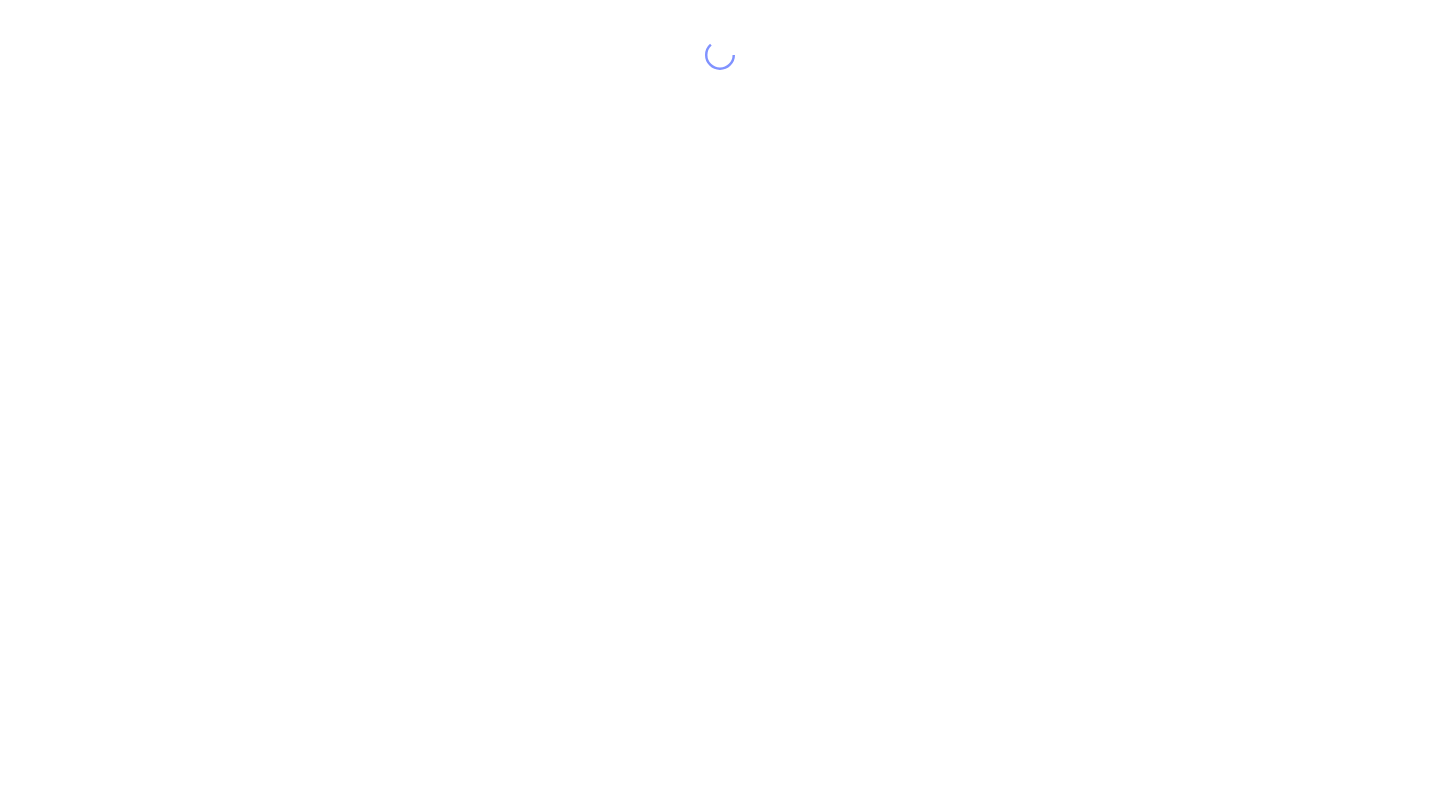 scroll, scrollTop: 0, scrollLeft: 0, axis: both 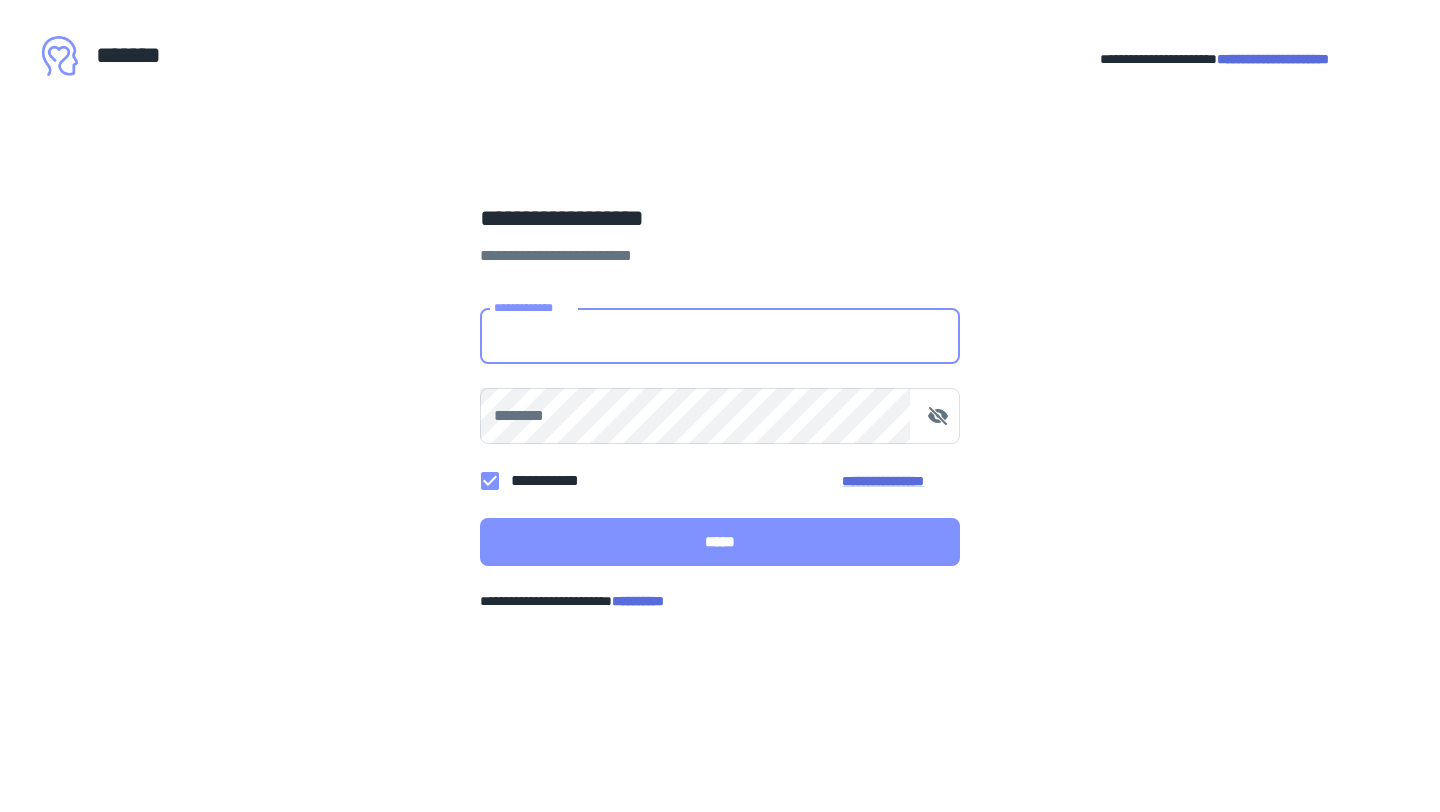 type on "**********" 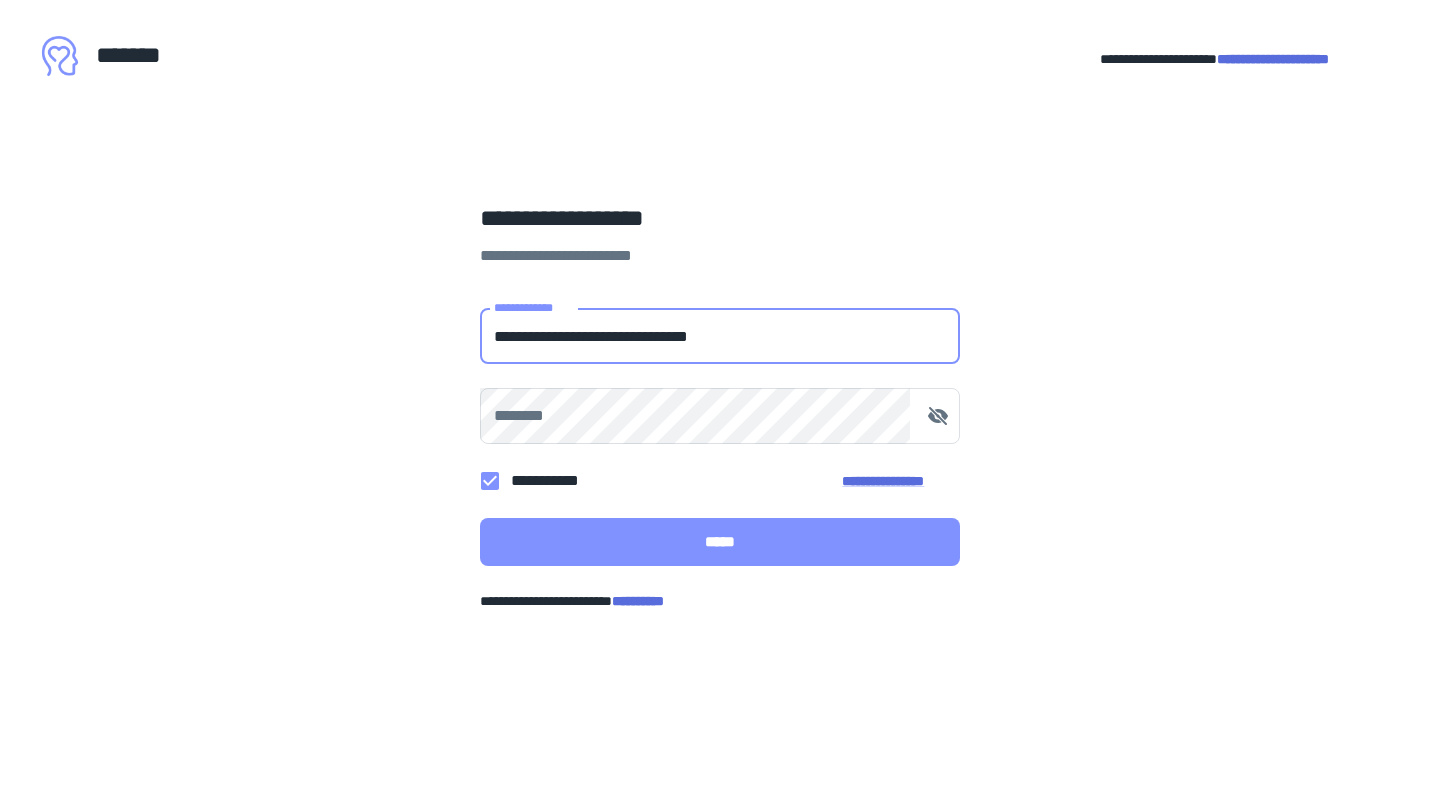 click on "*****" at bounding box center (720, 542) 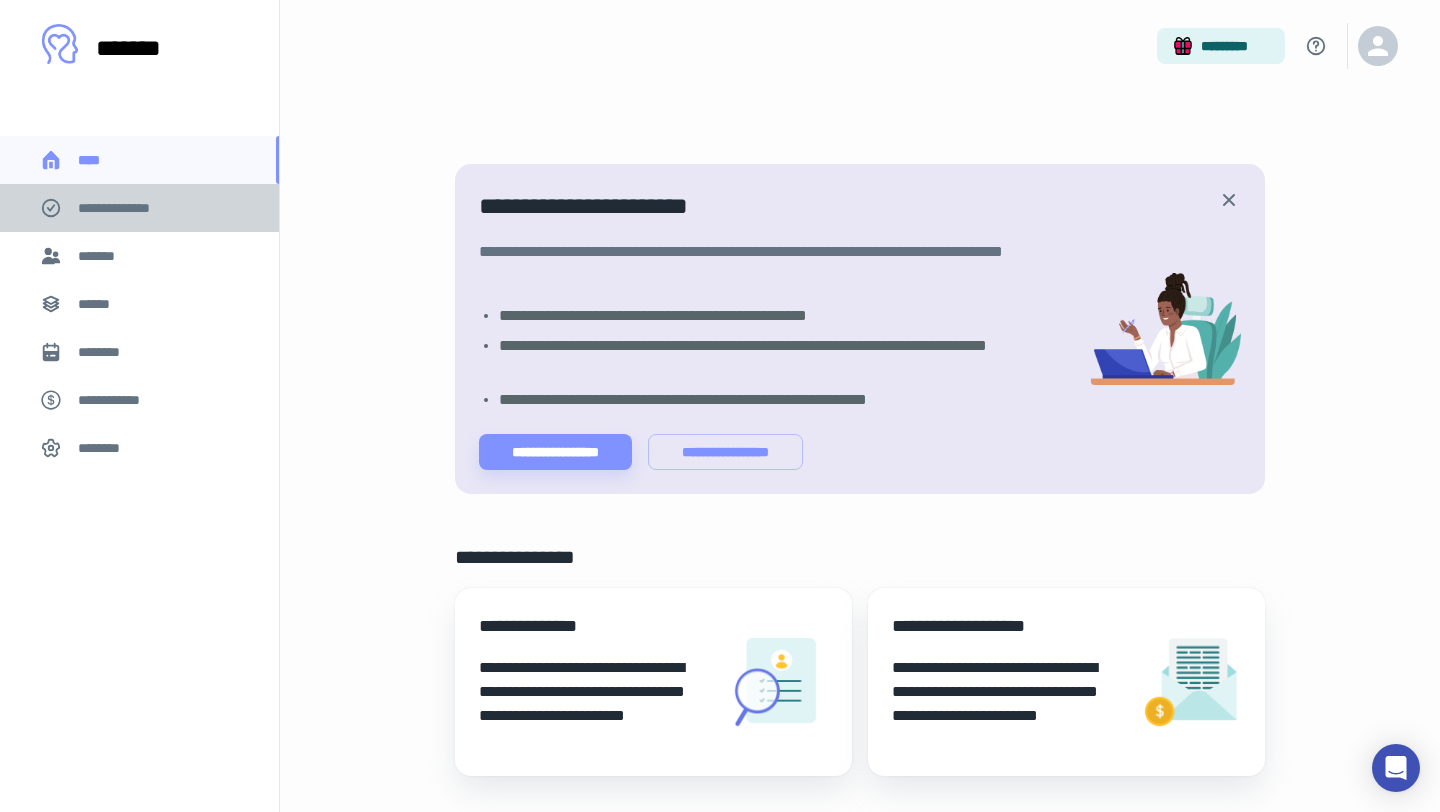 click on "**********" at bounding box center [127, 208] 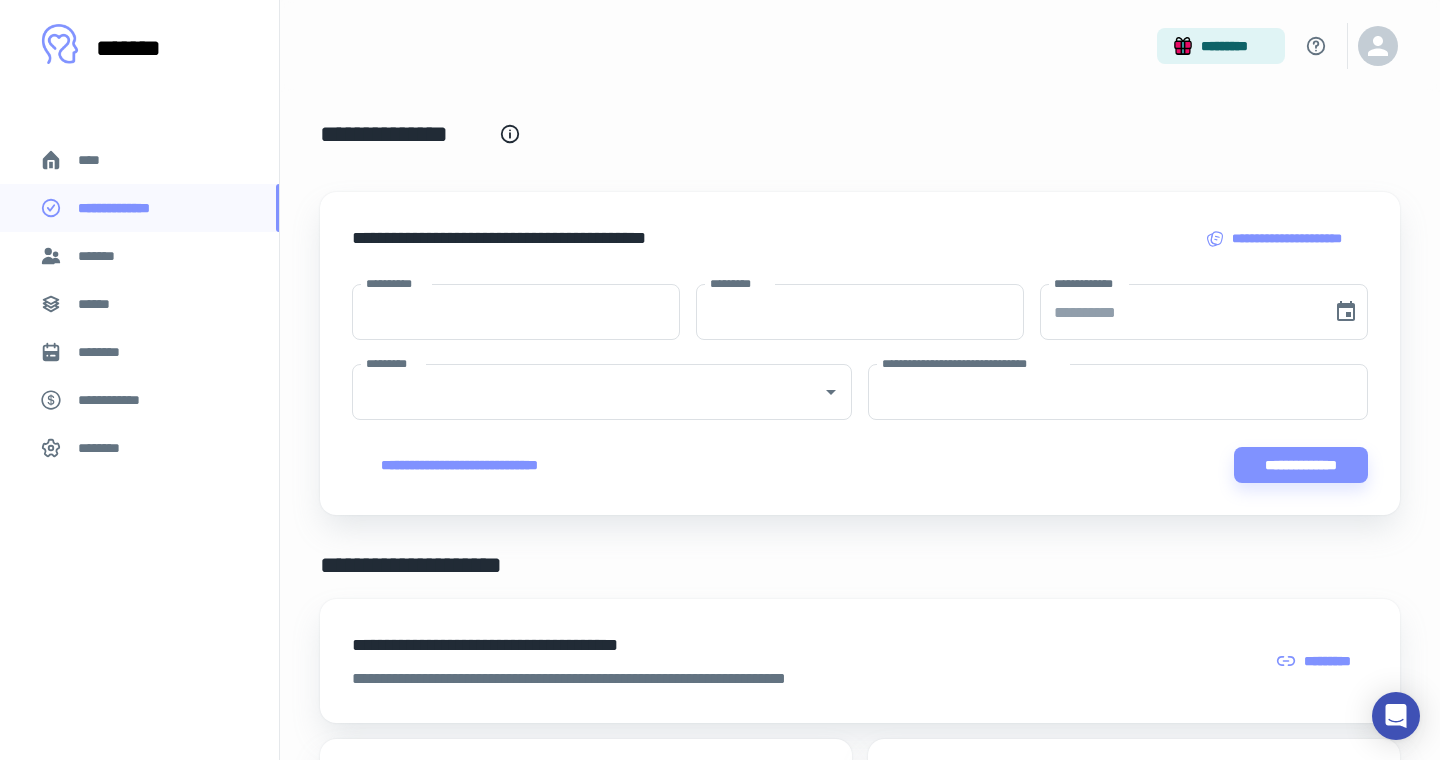 click on "**********" at bounding box center (459, 465) 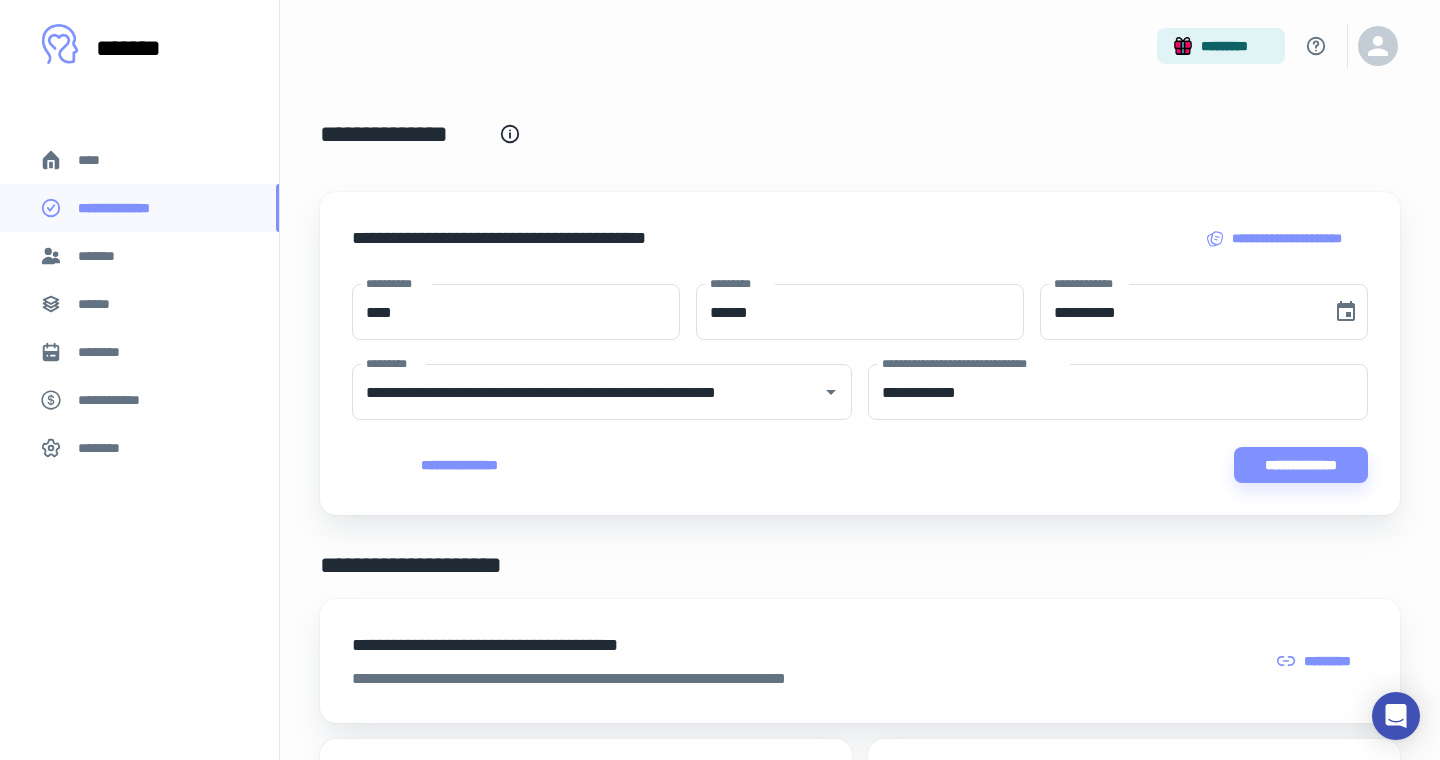 type on "**********" 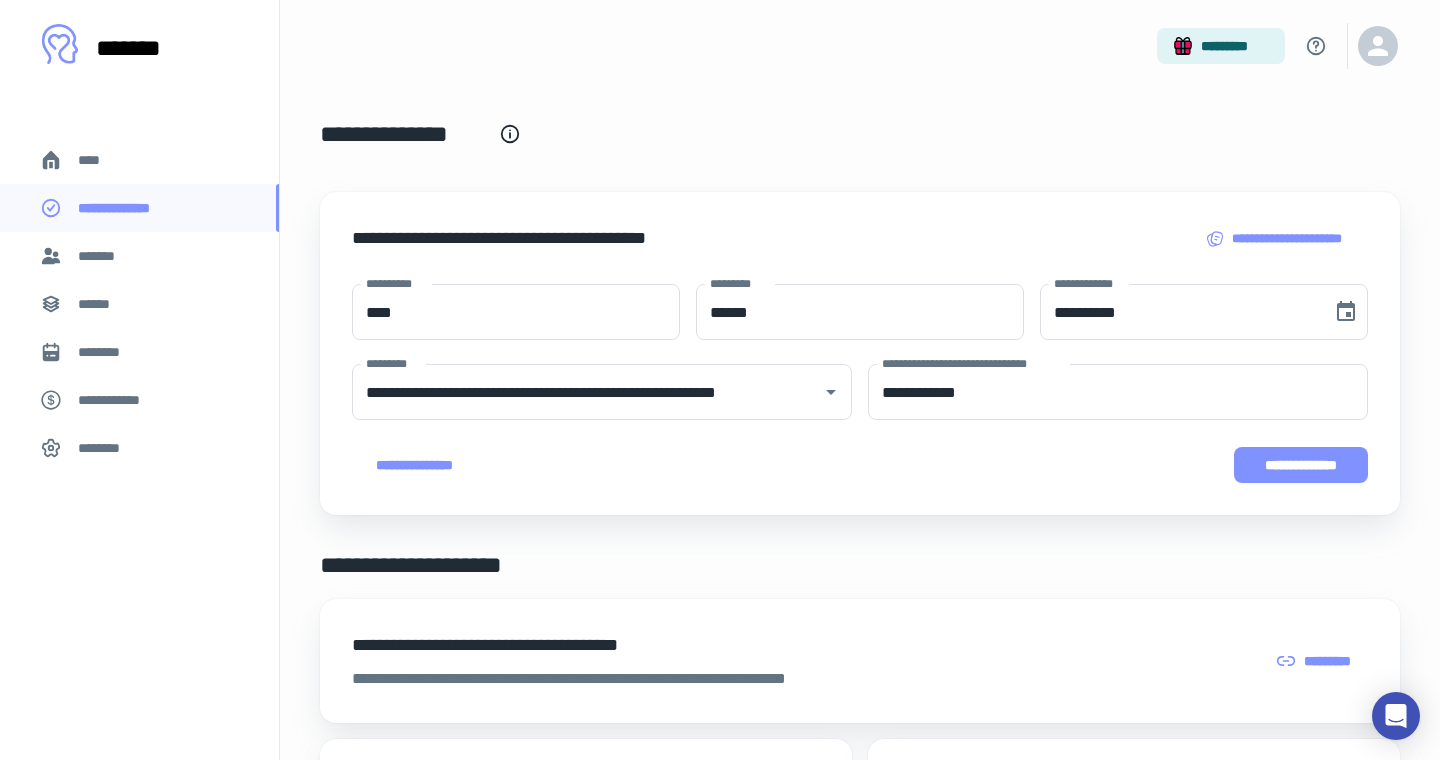 click on "**********" at bounding box center (1301, 465) 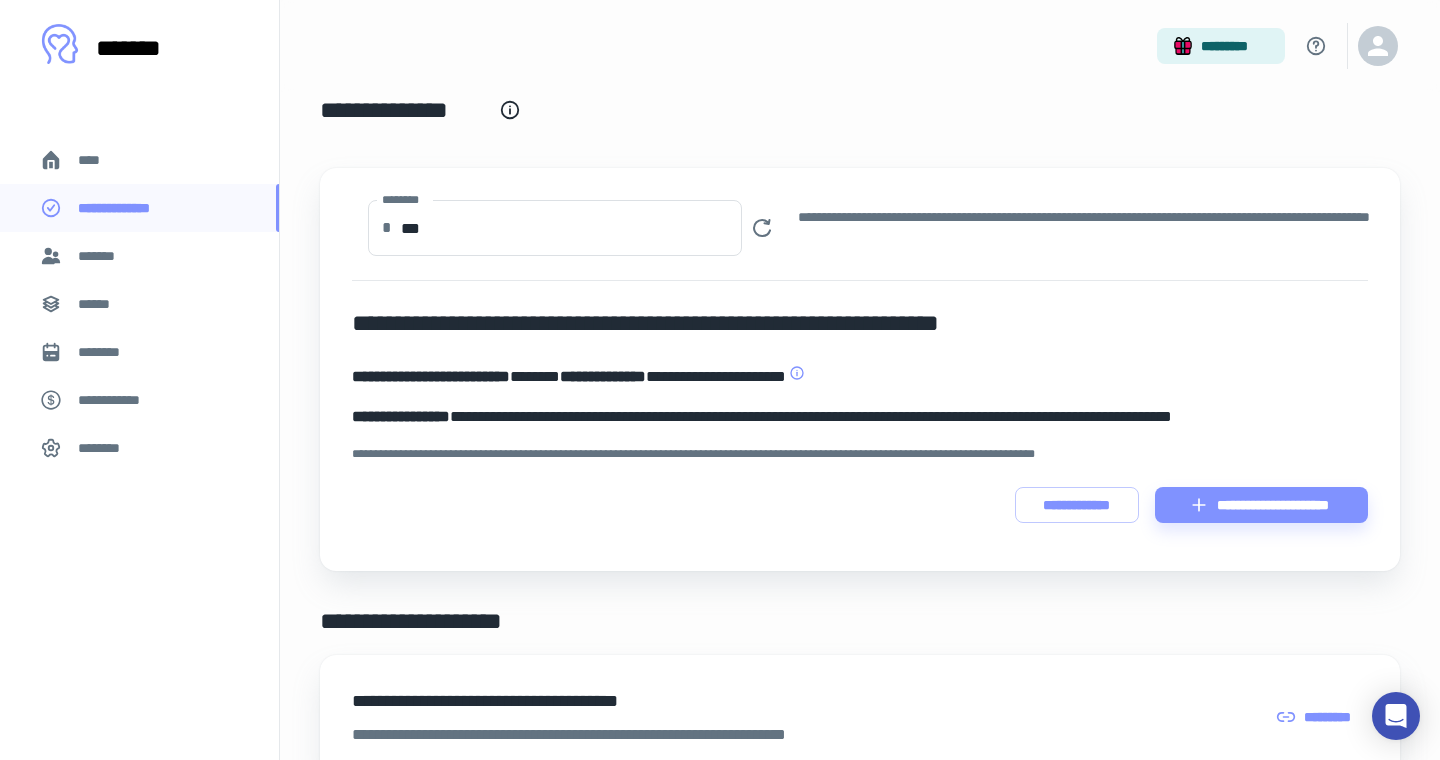 scroll, scrollTop: 40, scrollLeft: 0, axis: vertical 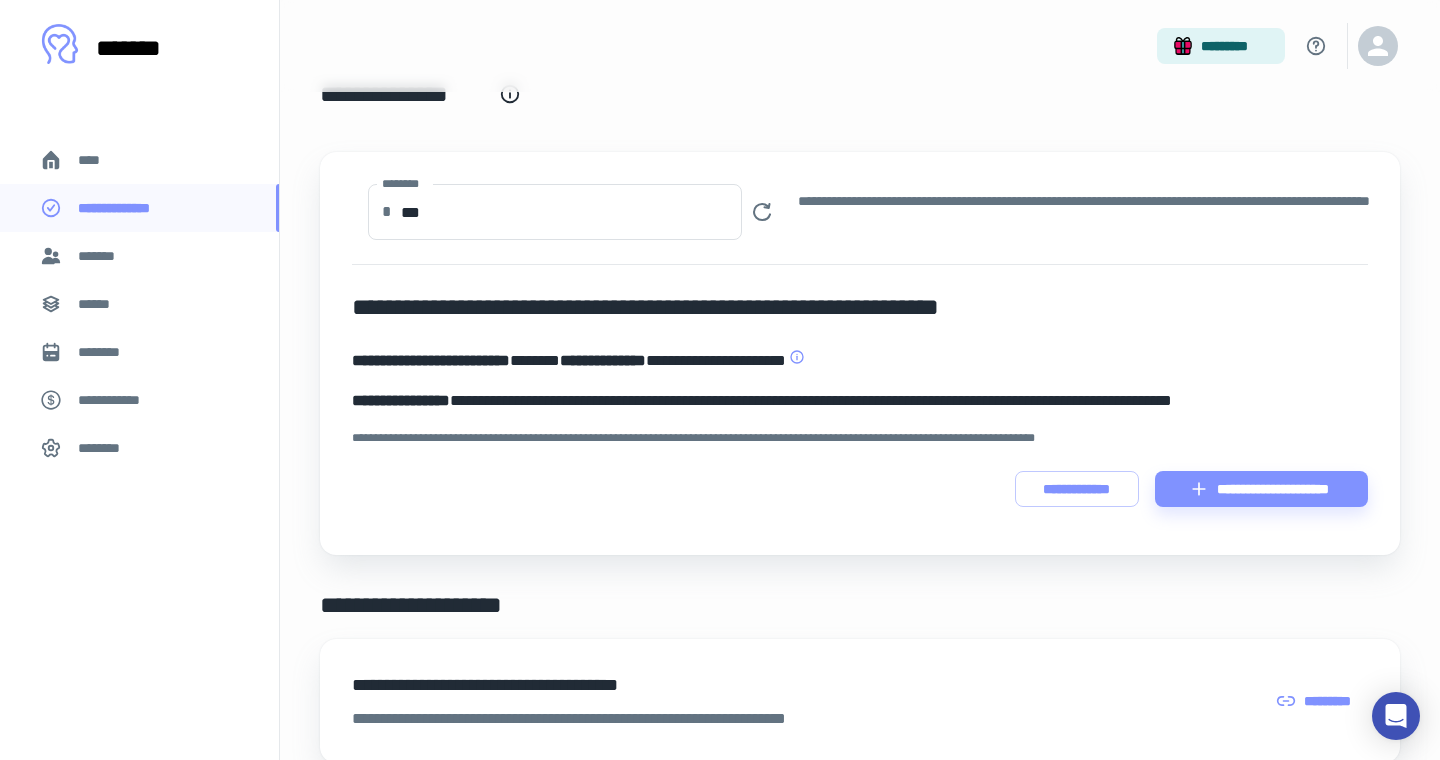 click on "********" at bounding box center [105, 448] 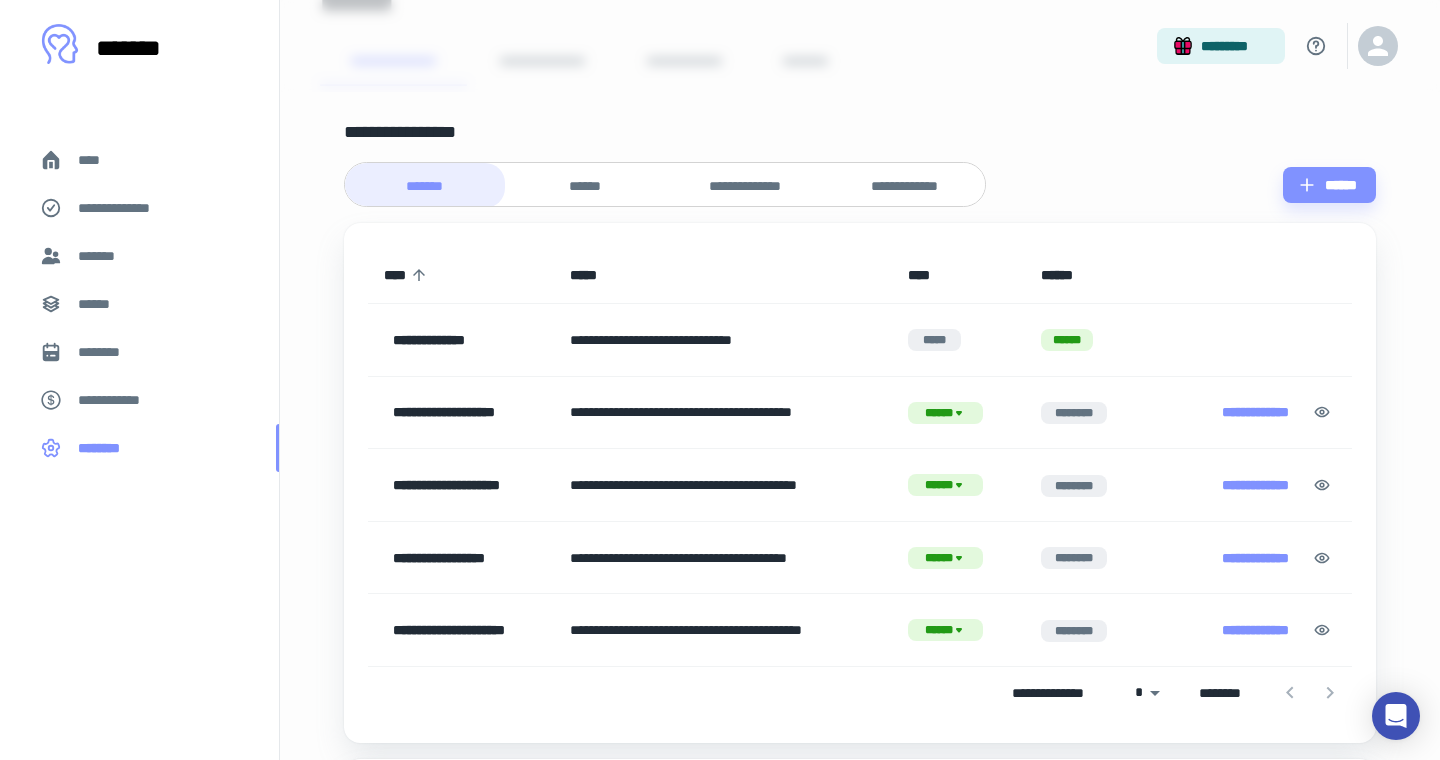 scroll, scrollTop: 136, scrollLeft: 0, axis: vertical 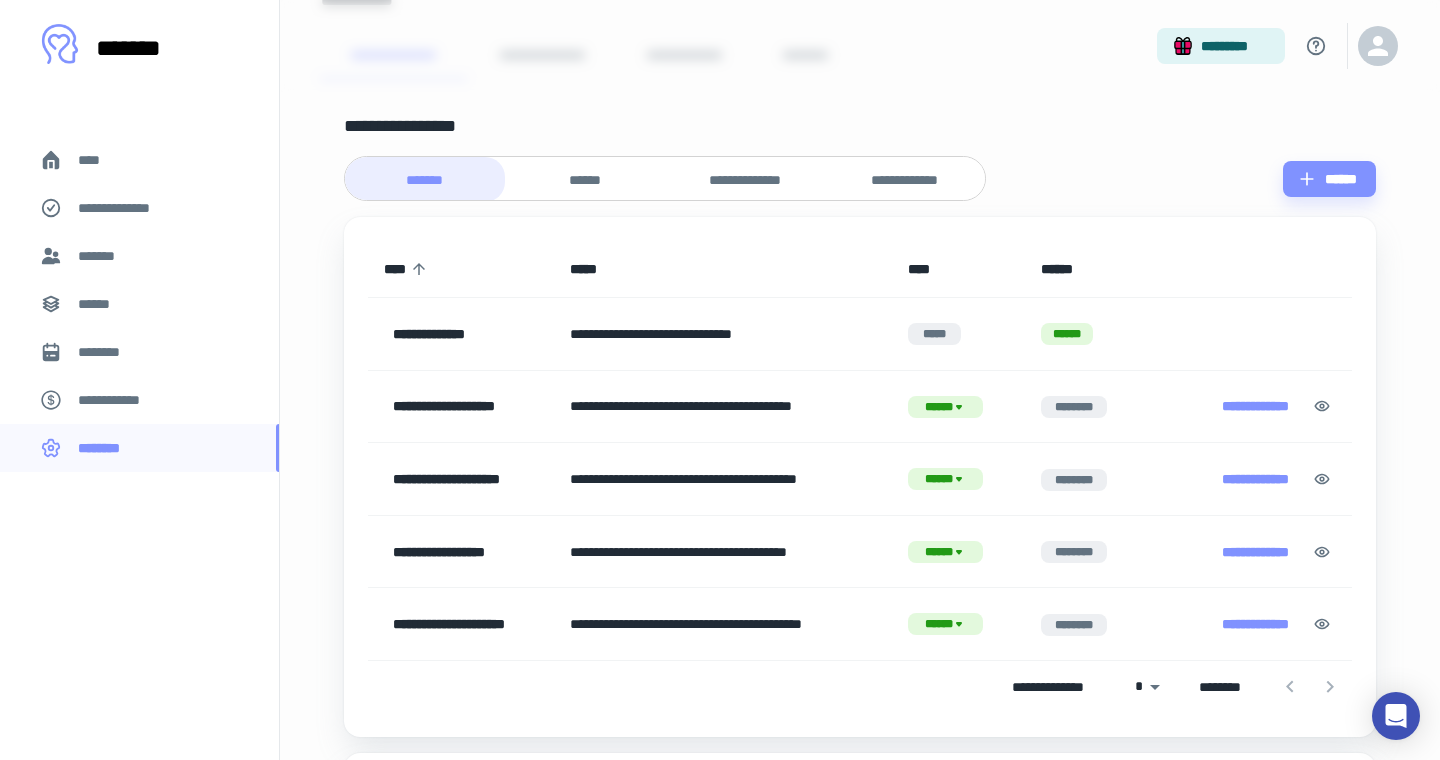 click on "**********" at bounding box center (745, 180) 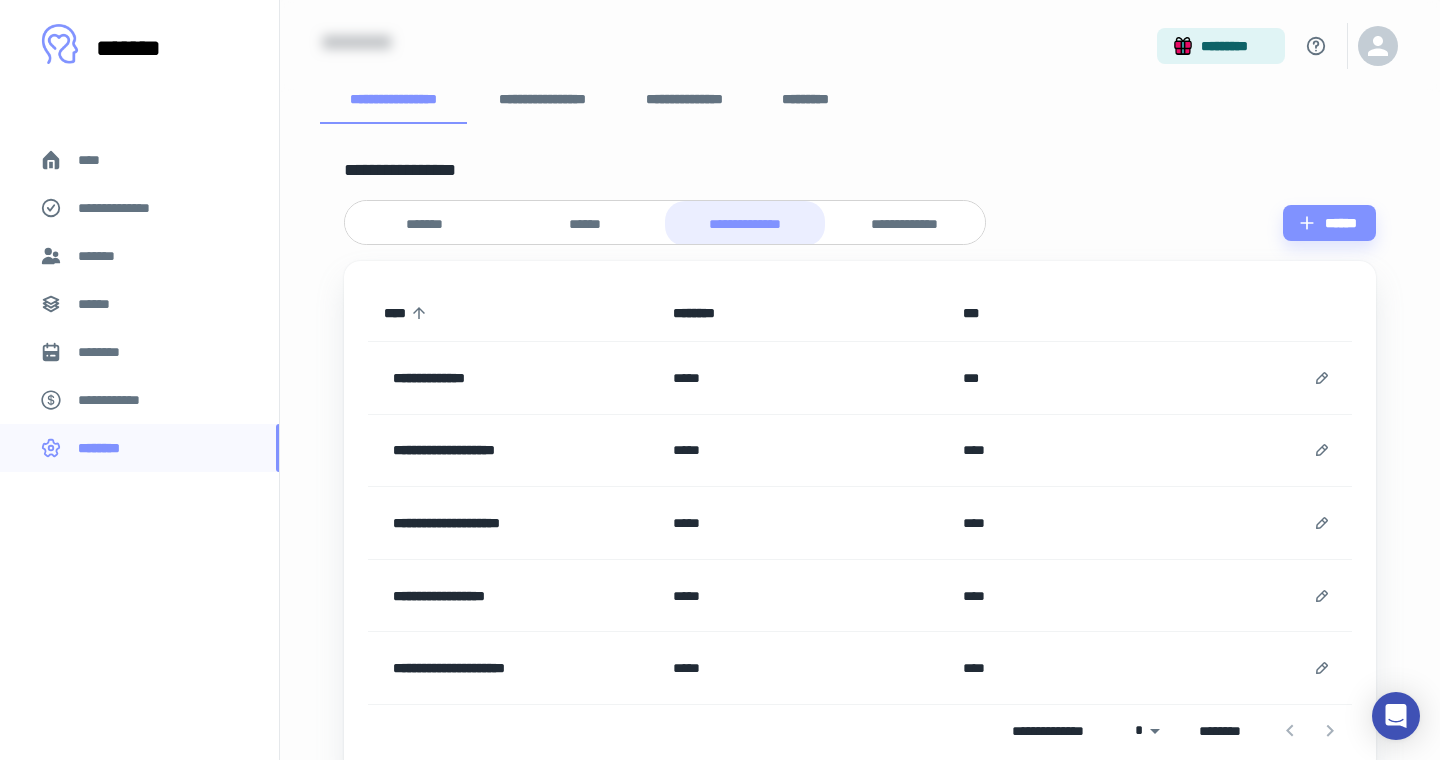 scroll, scrollTop: 91, scrollLeft: 0, axis: vertical 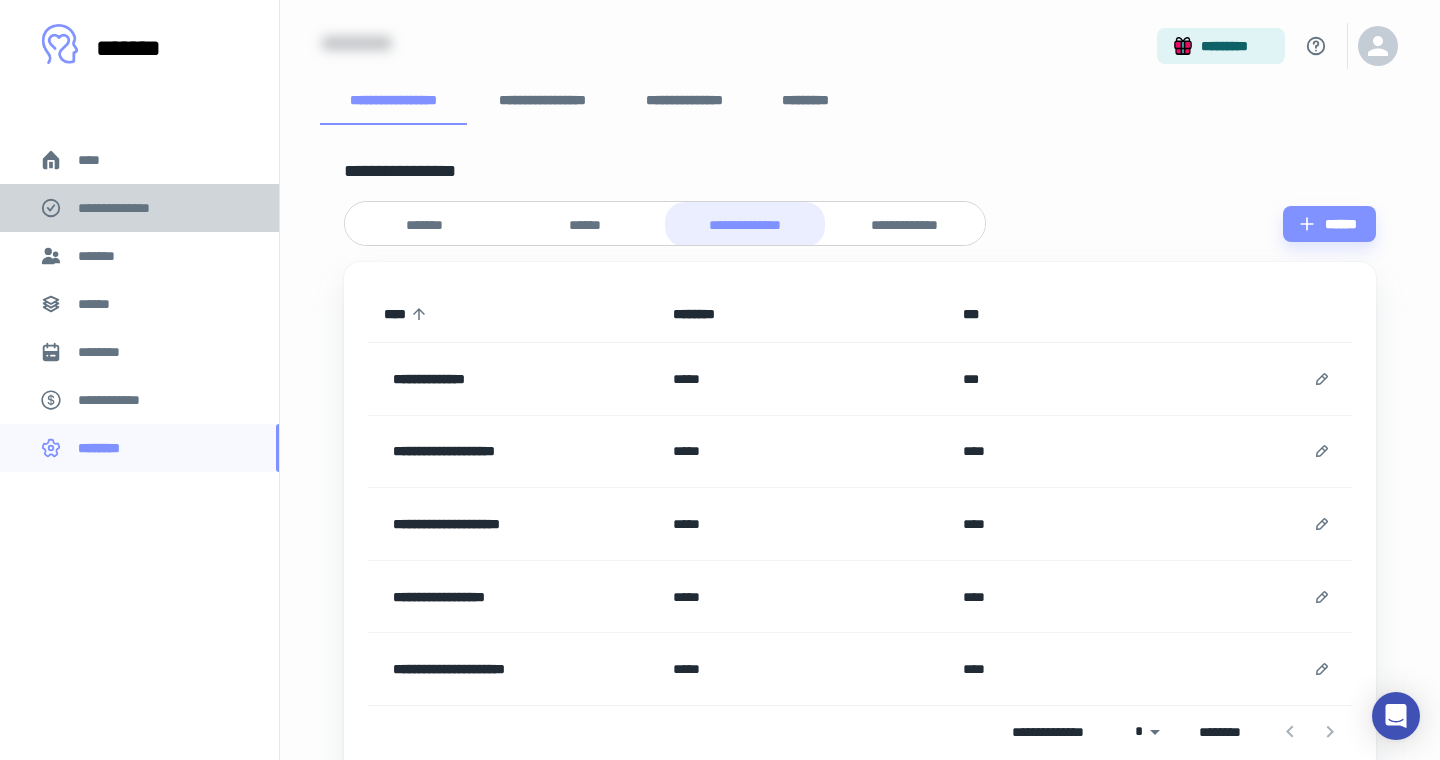 click on "**********" at bounding box center (127, 208) 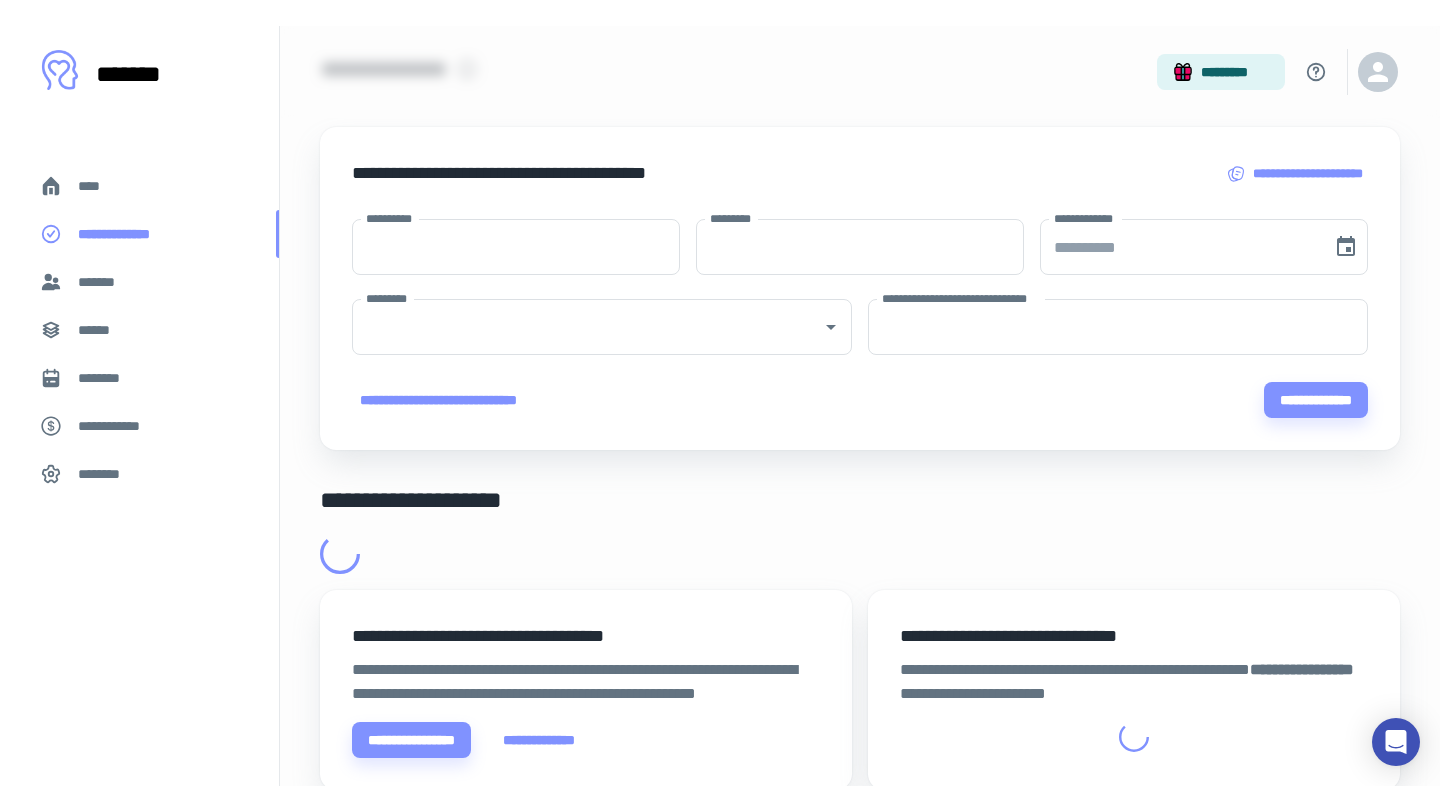 scroll, scrollTop: 0, scrollLeft: 0, axis: both 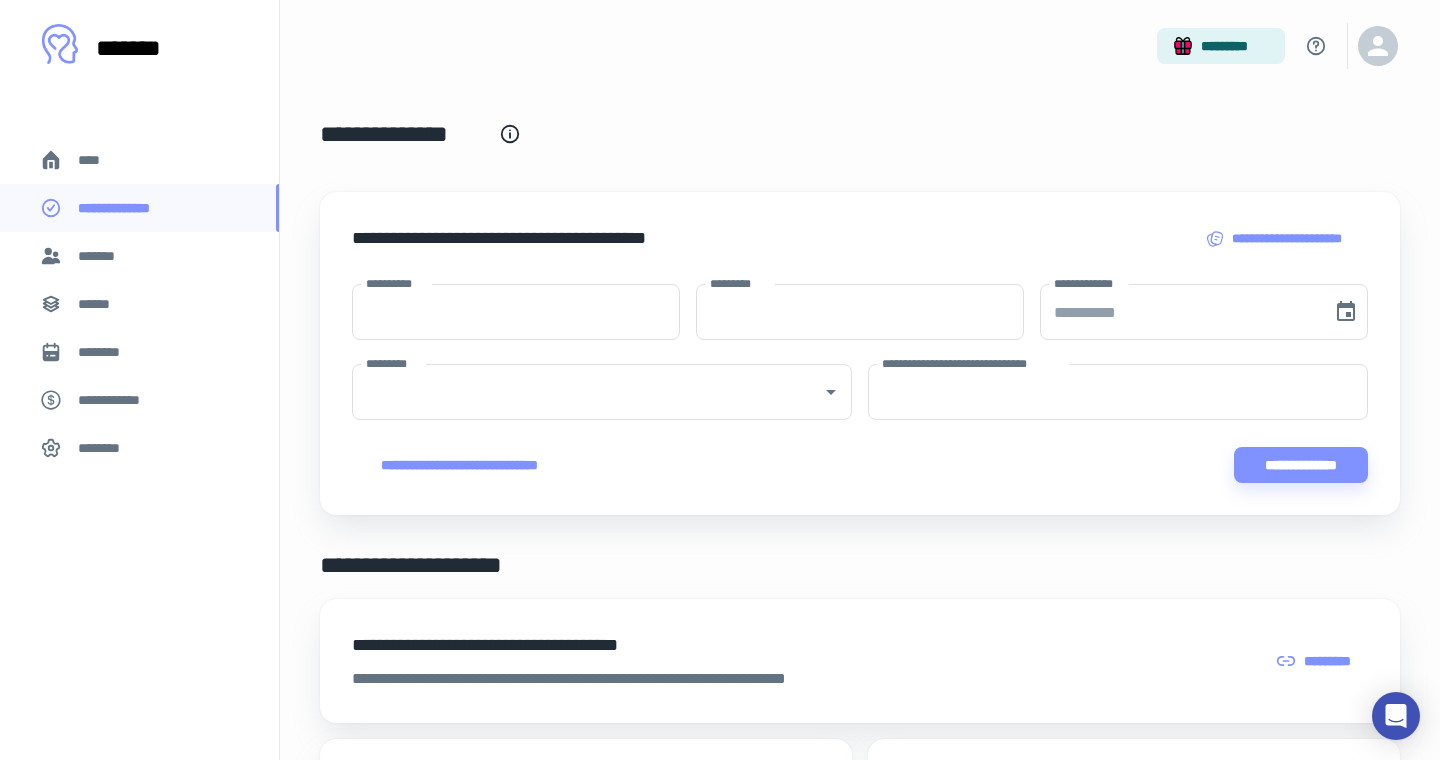 click on "*********" at bounding box center [1315, 661] 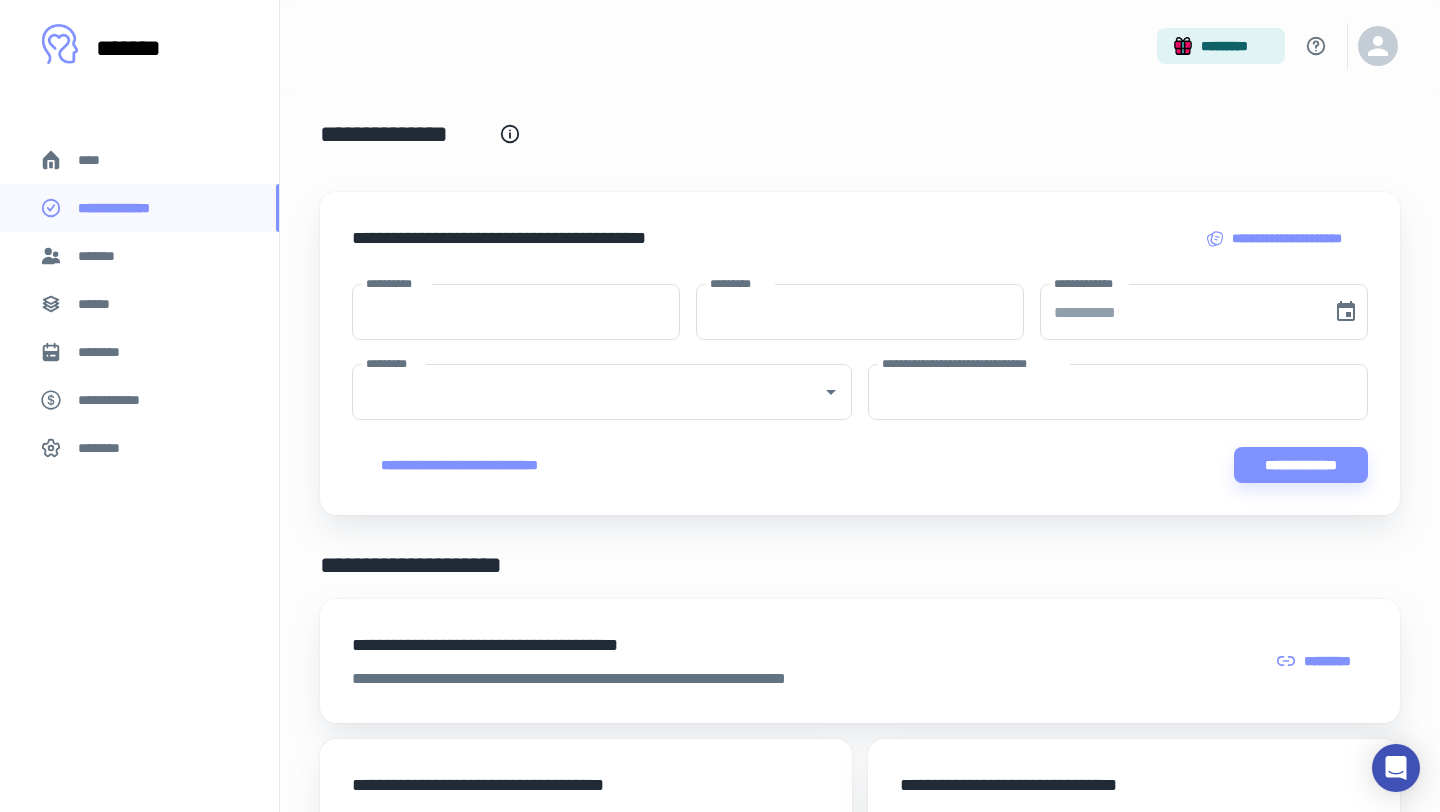 click on "********" at bounding box center (105, 448) 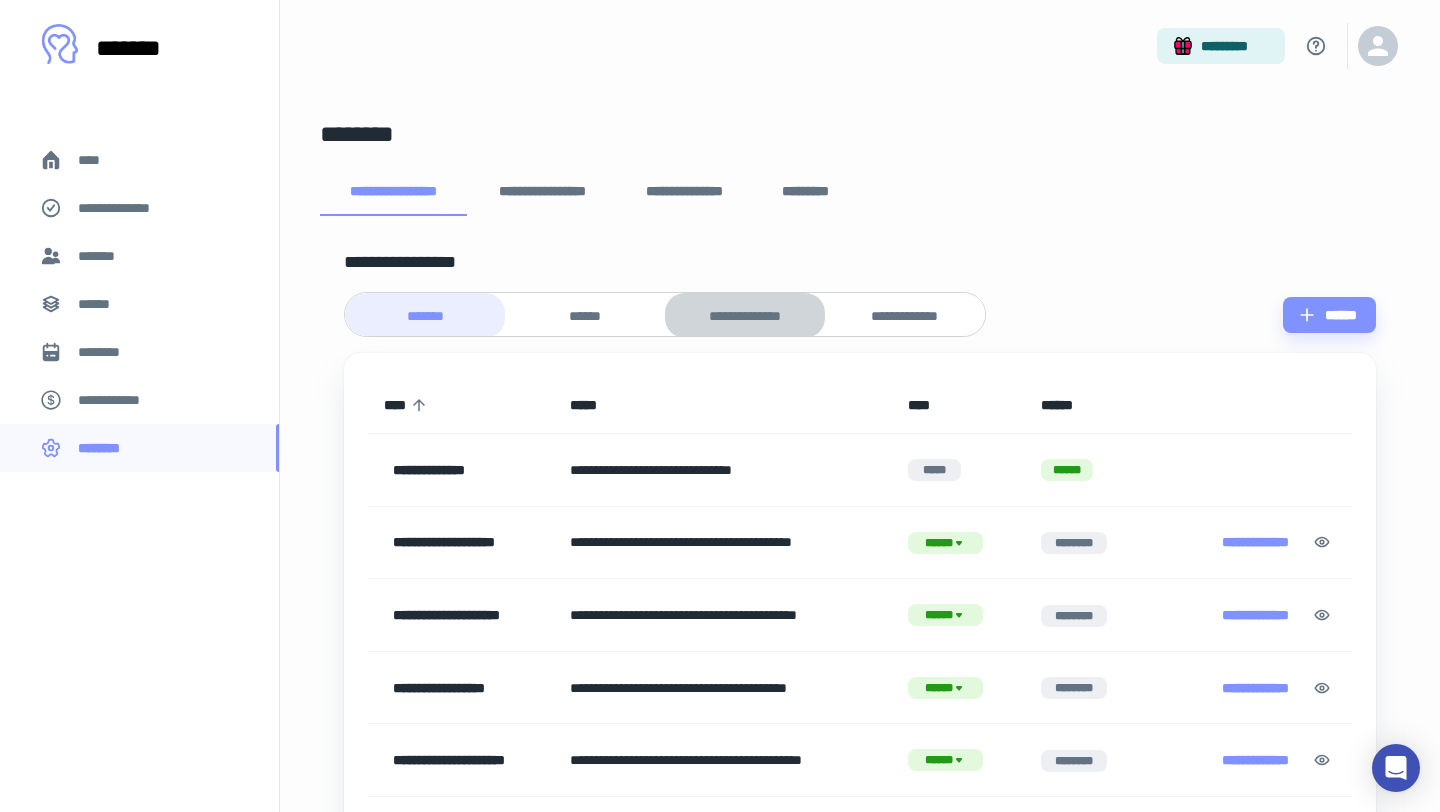 click on "**********" at bounding box center [745, 316] 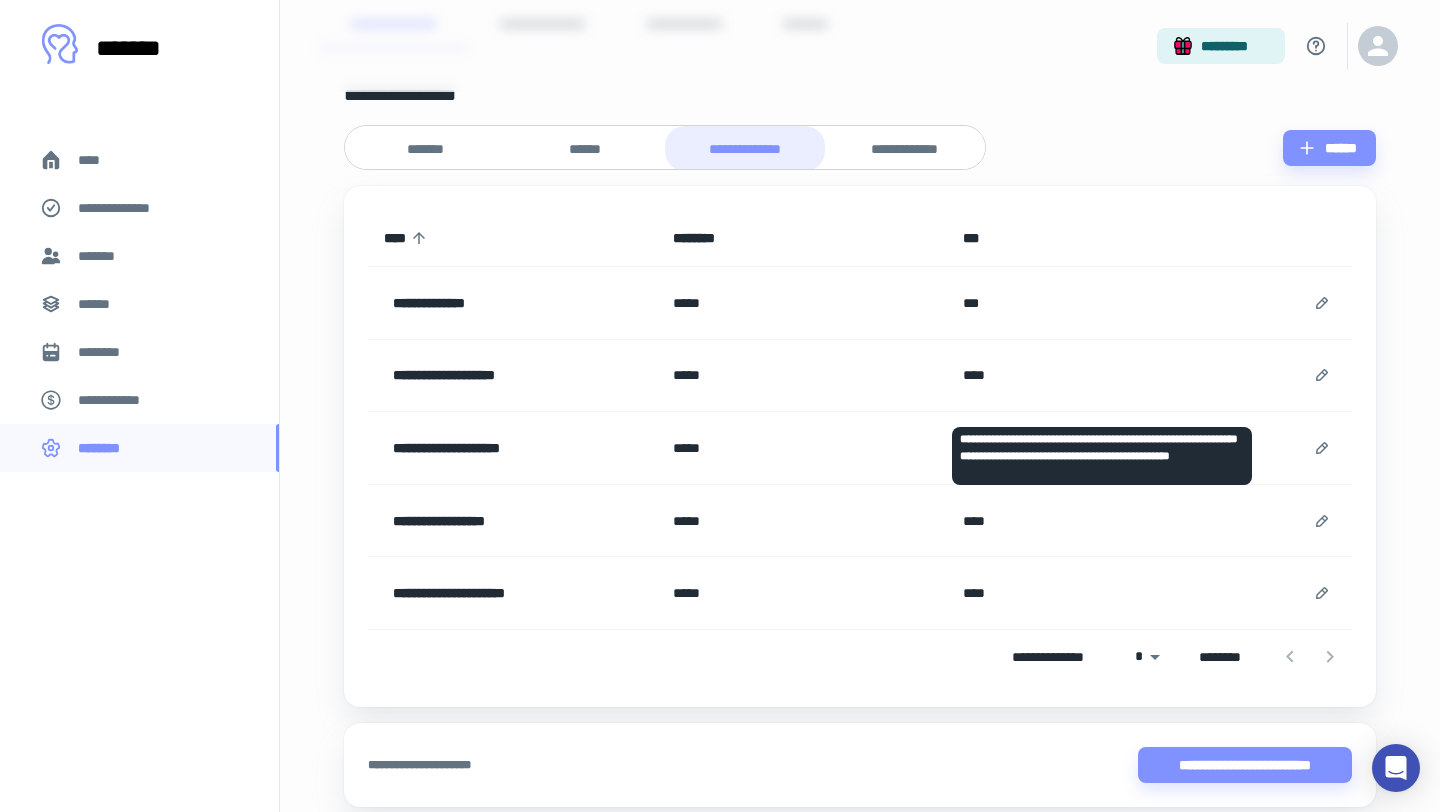 scroll, scrollTop: 196, scrollLeft: 0, axis: vertical 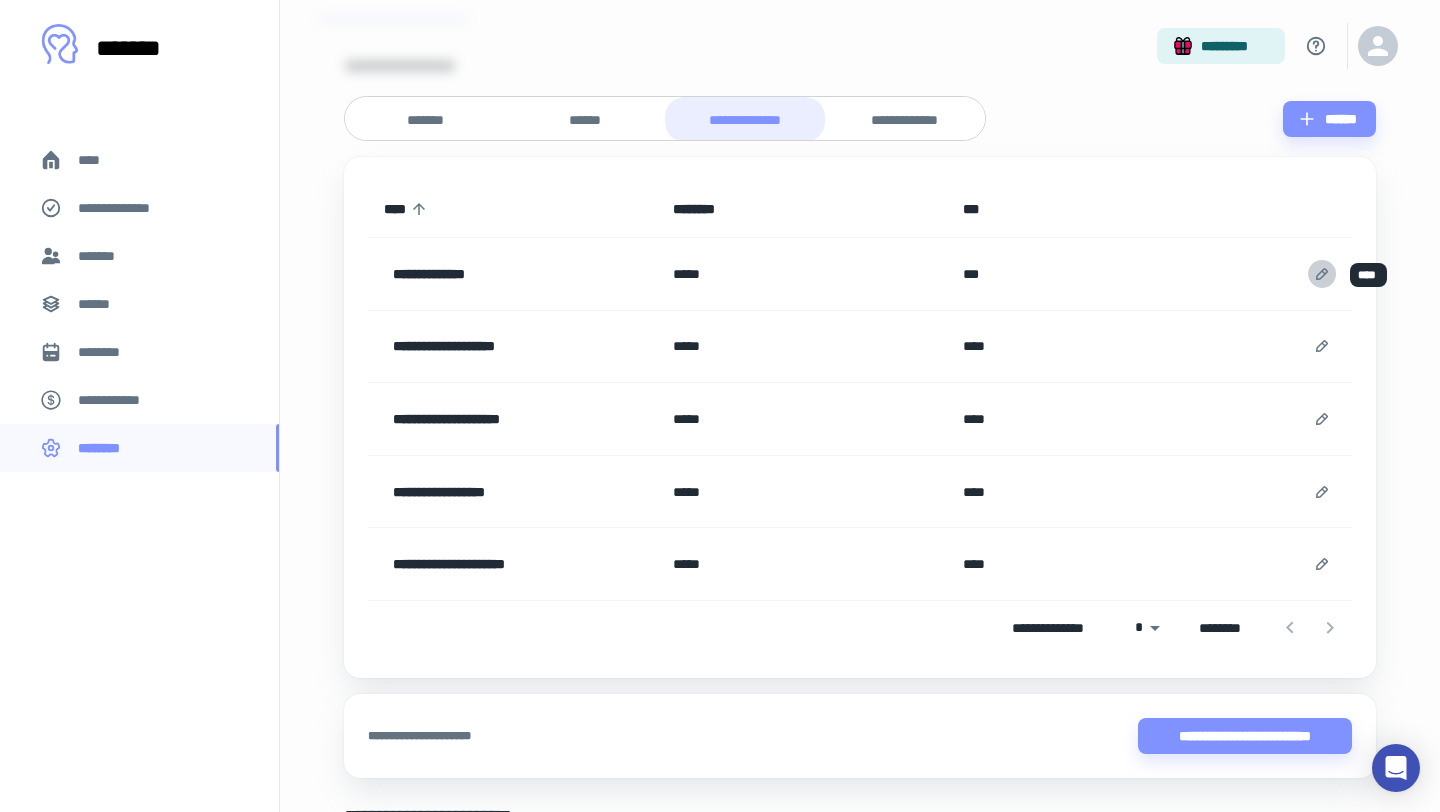 click 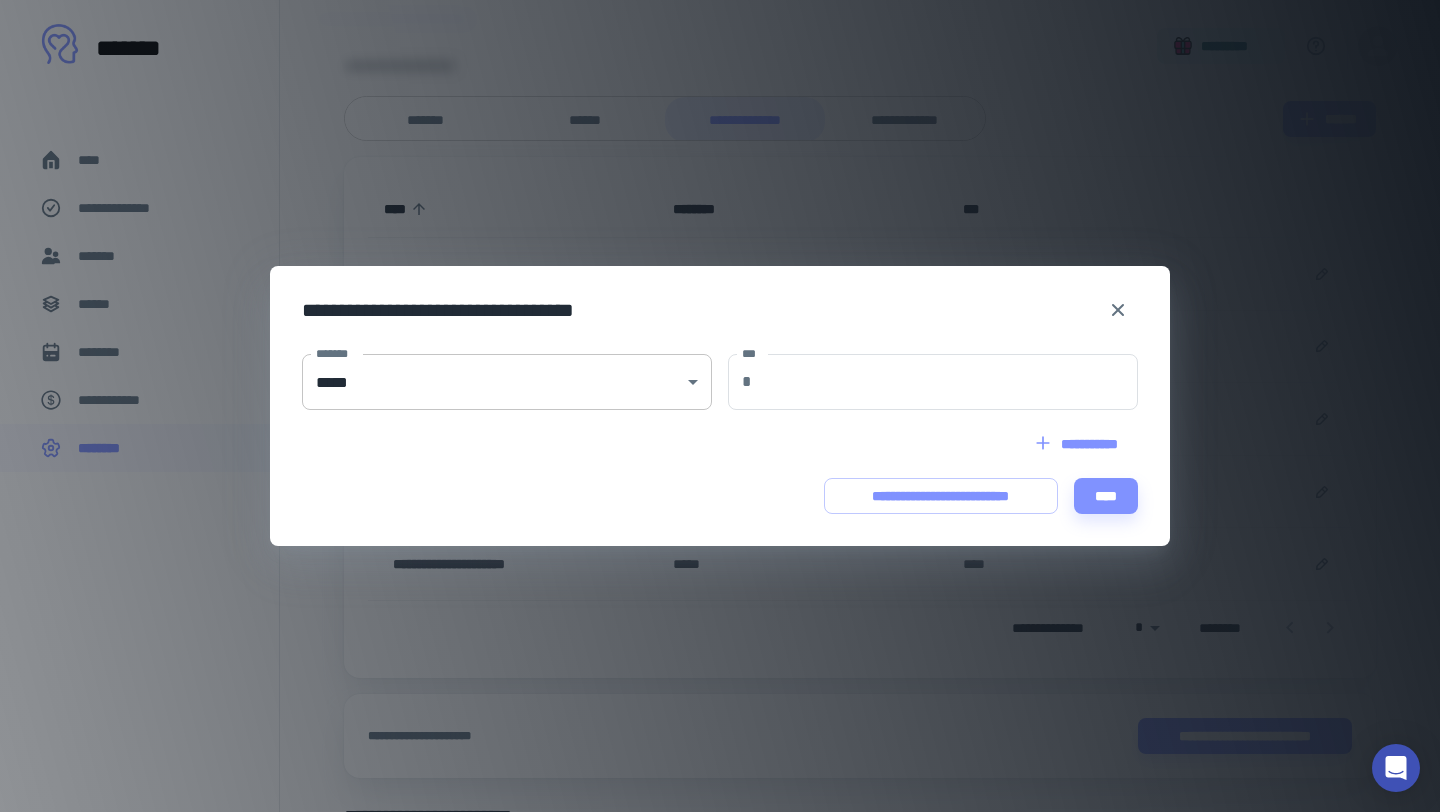 click on "**********" at bounding box center [720, 210] 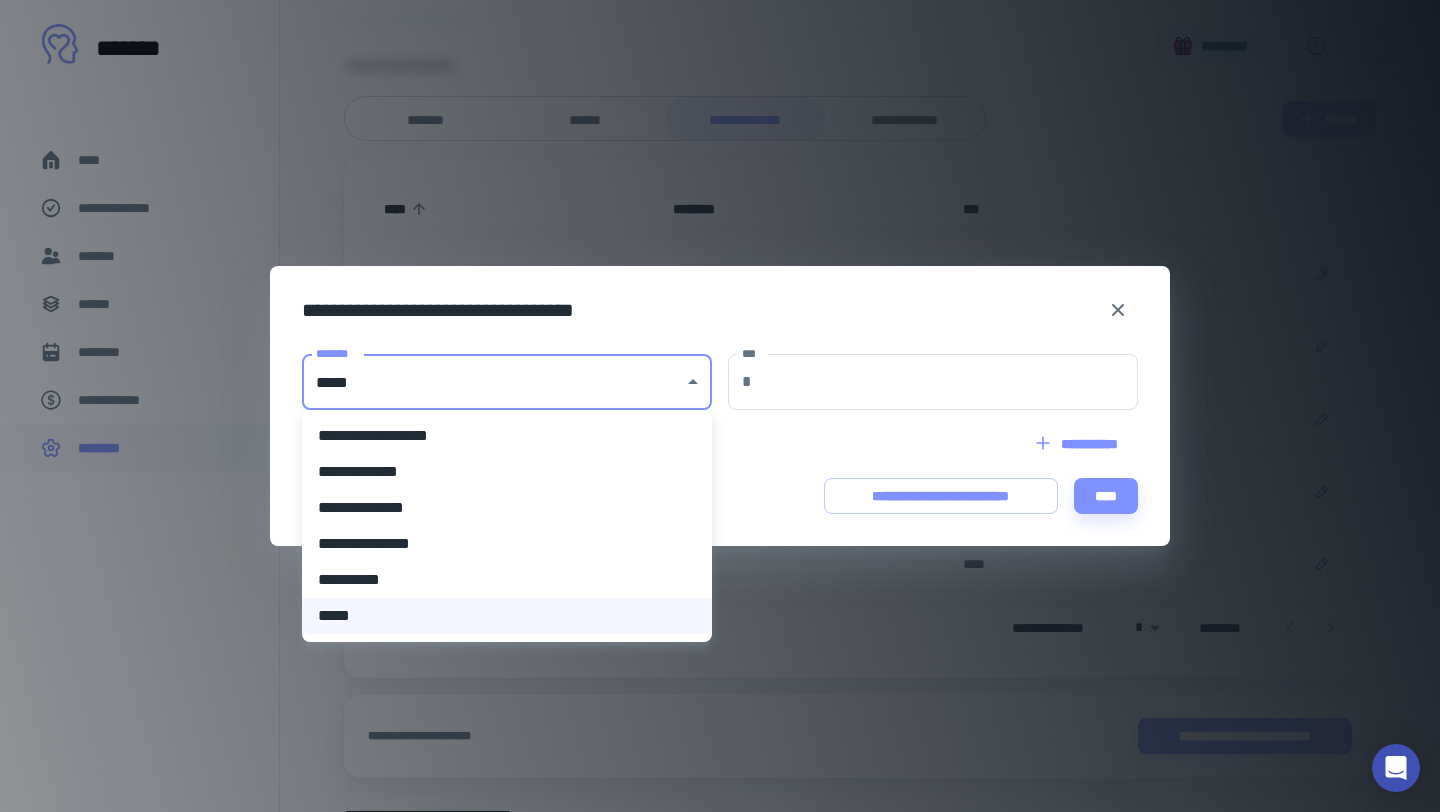 click on "**********" at bounding box center (507, 436) 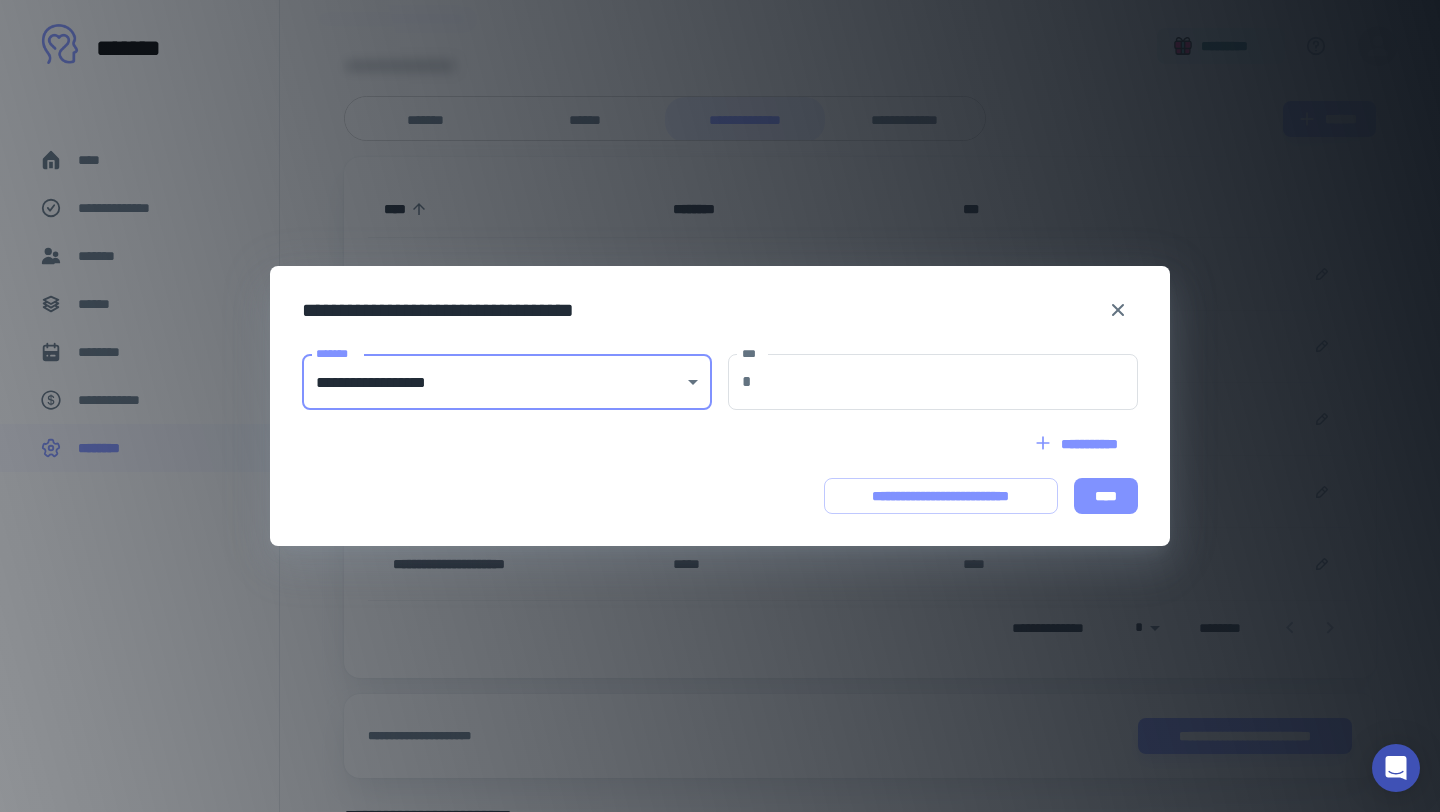 click on "****" at bounding box center [1106, 496] 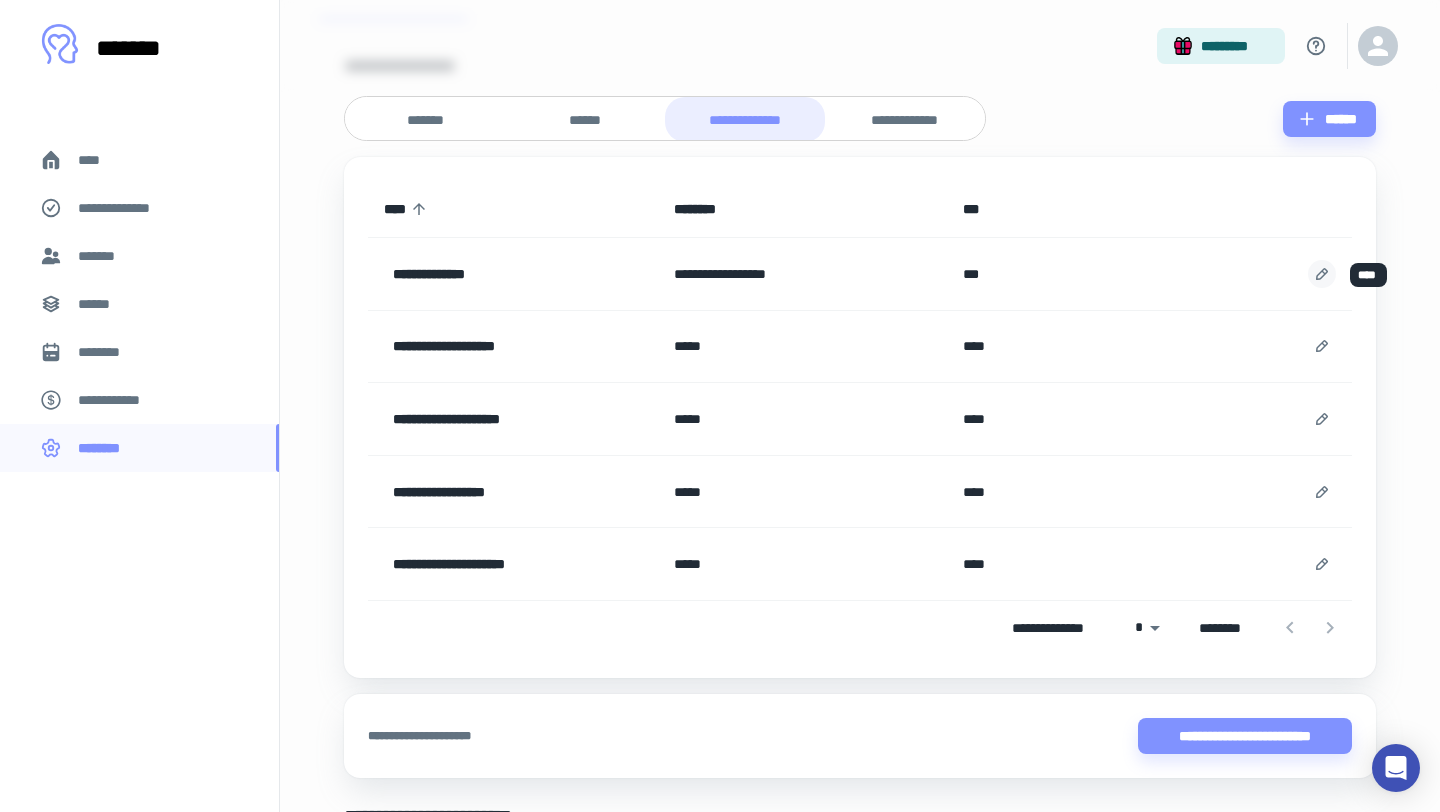 click 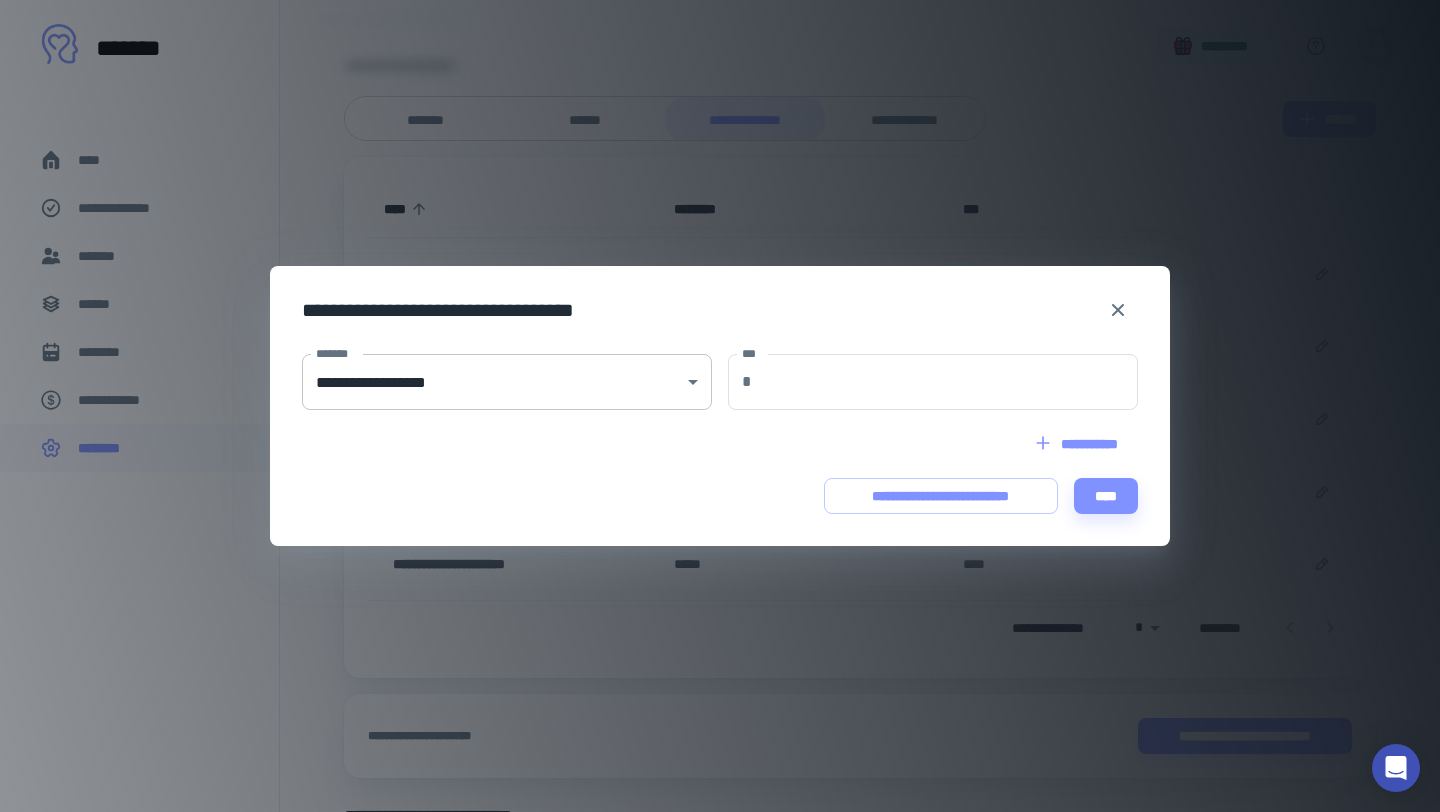 click on "**********" at bounding box center [720, 210] 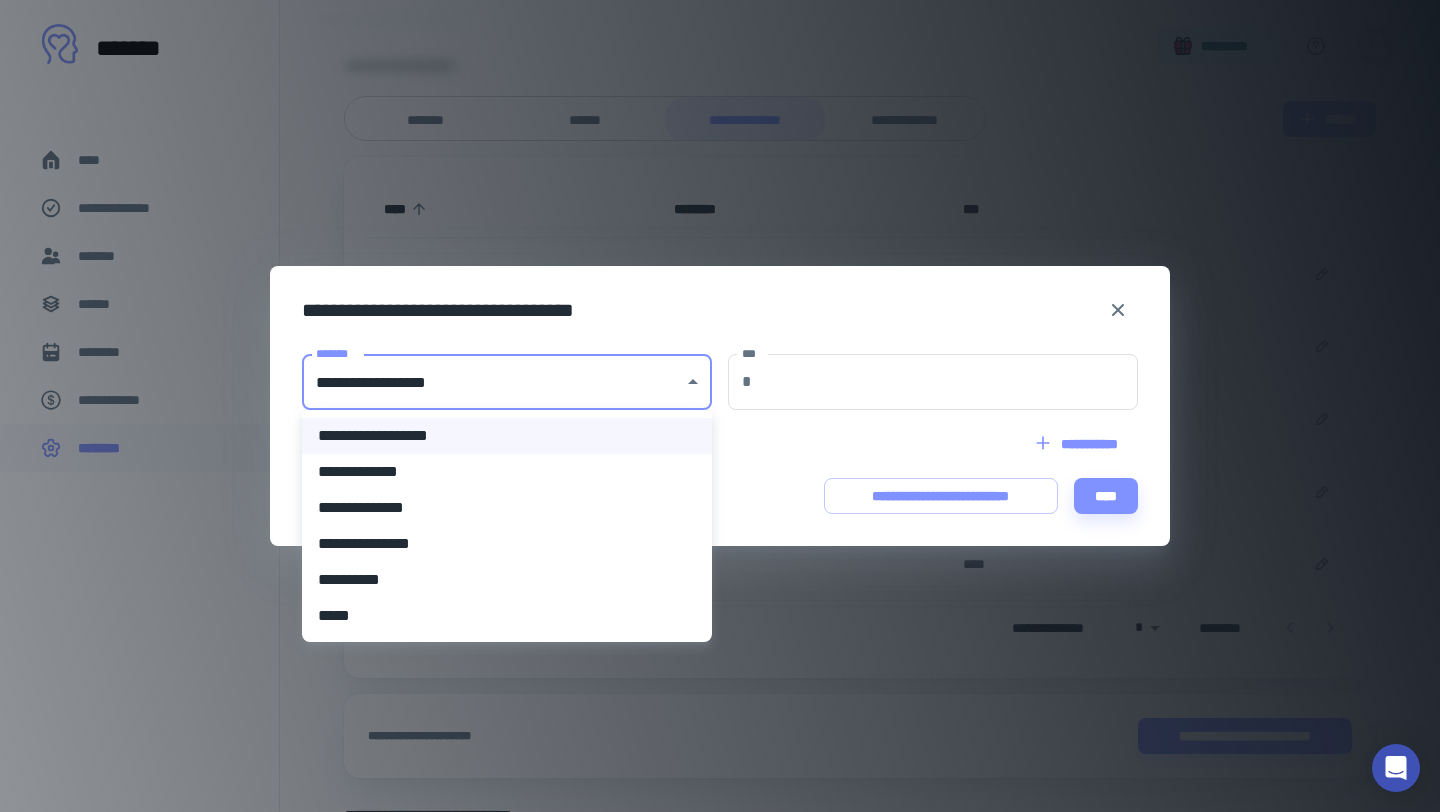 click on "*****" at bounding box center (507, 616) 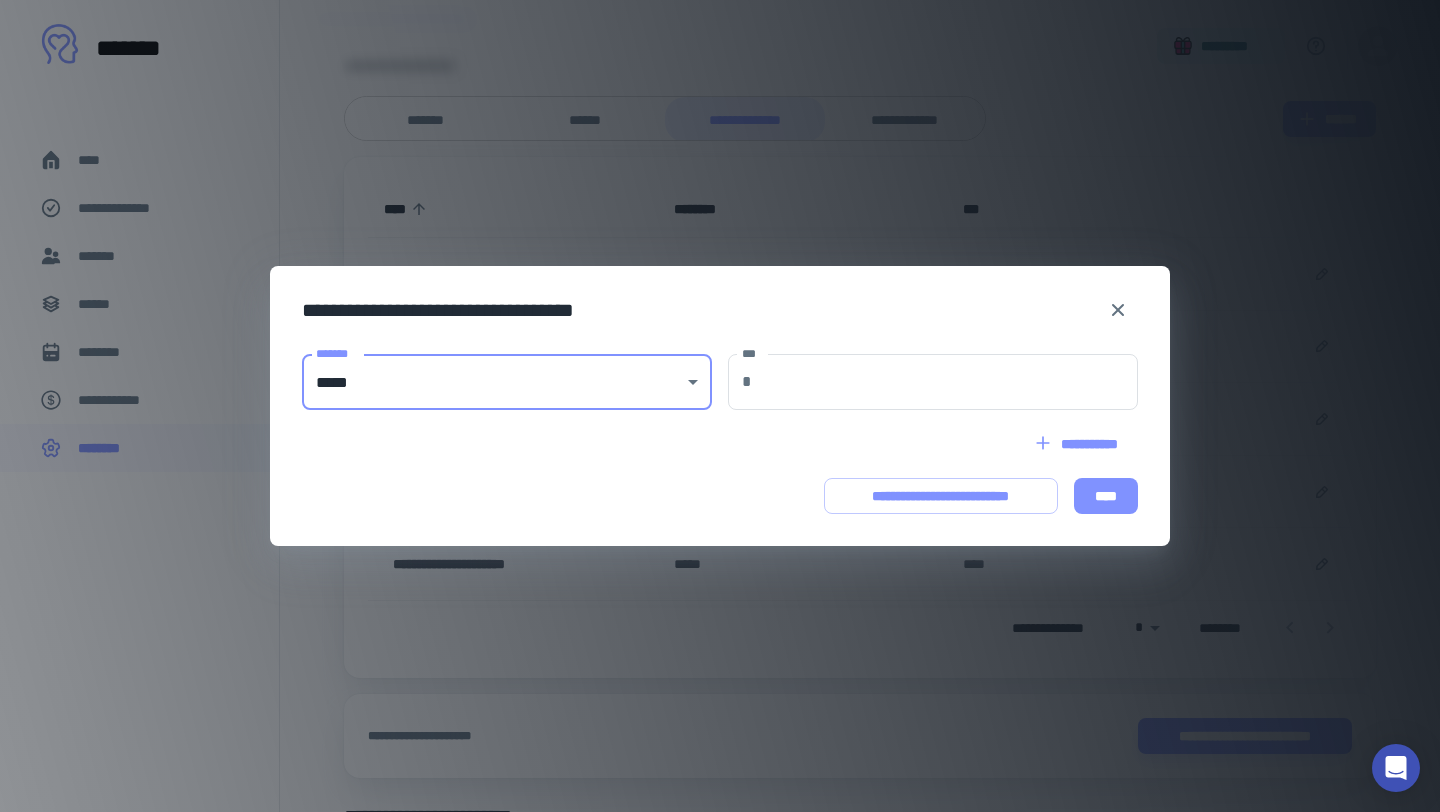 click on "****" at bounding box center (1106, 496) 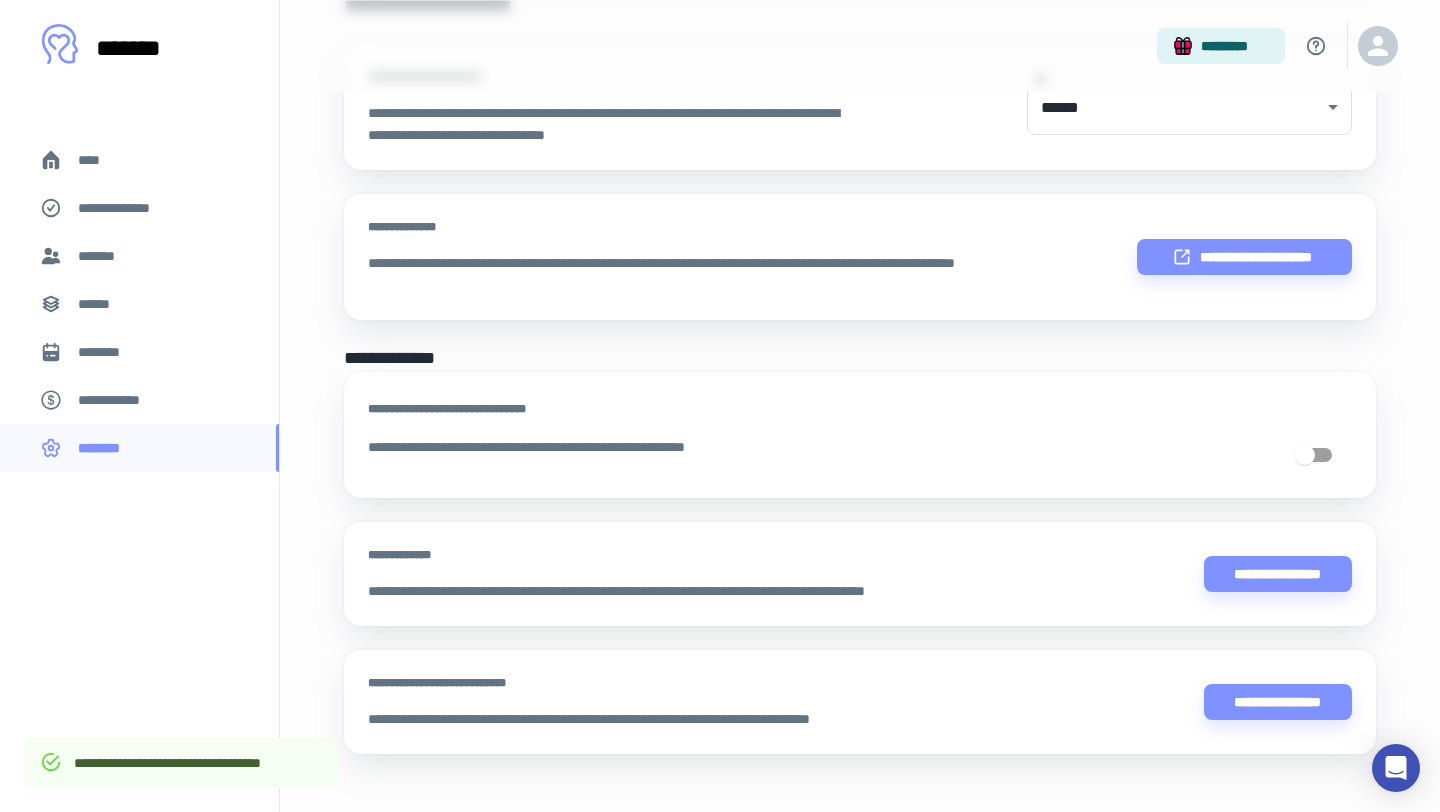 scroll, scrollTop: 1028, scrollLeft: 0, axis: vertical 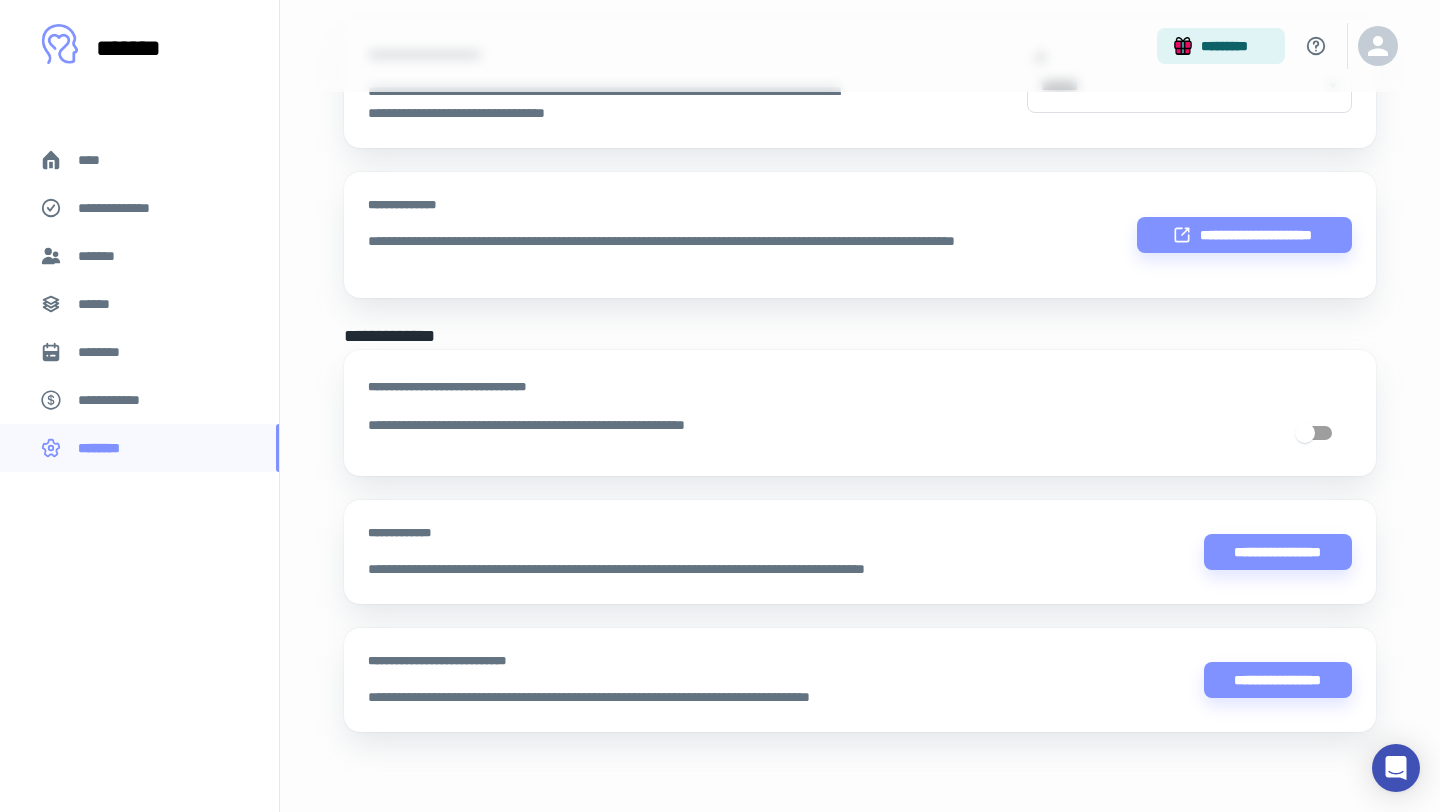 click on "**********" at bounding box center [127, 208] 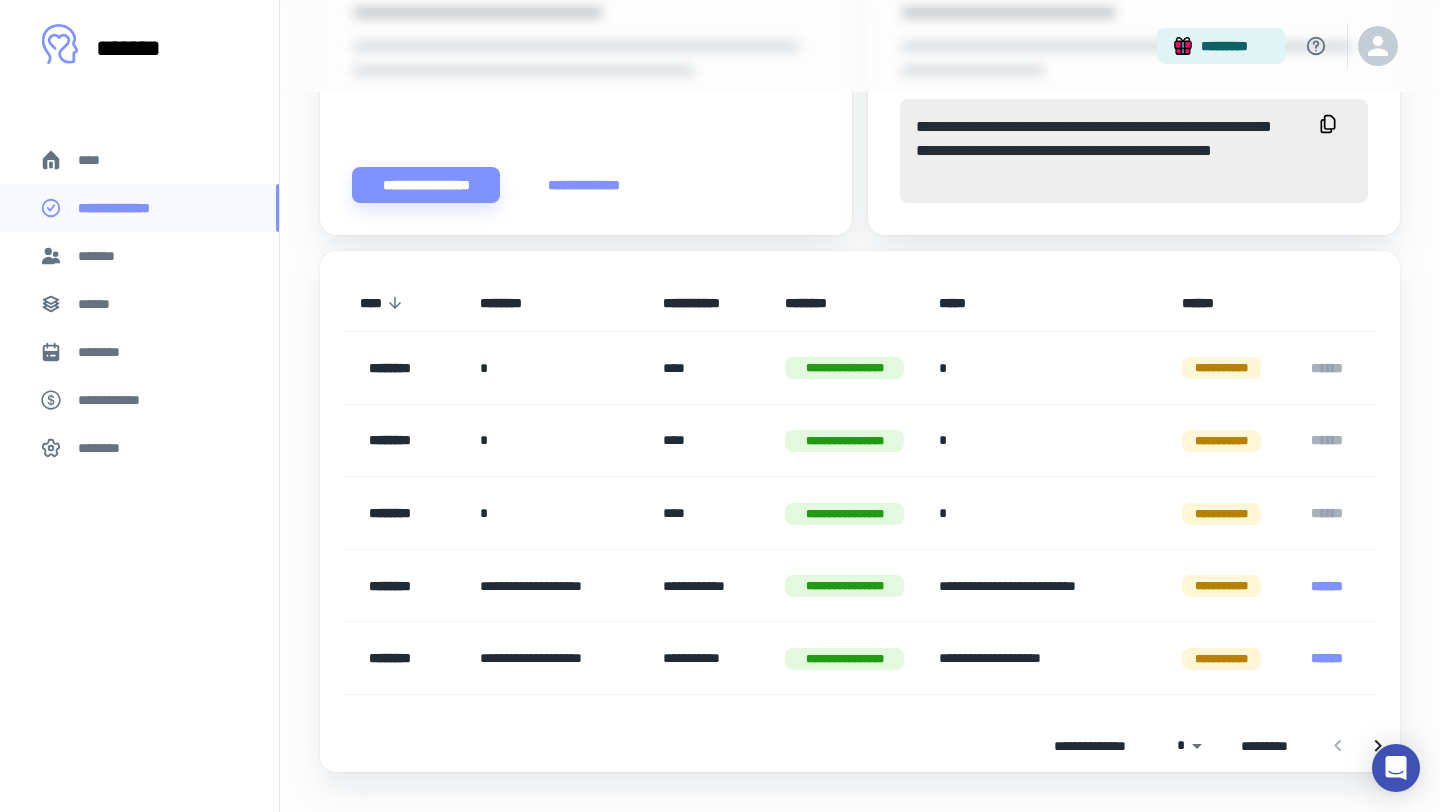 scroll, scrollTop: 798, scrollLeft: 0, axis: vertical 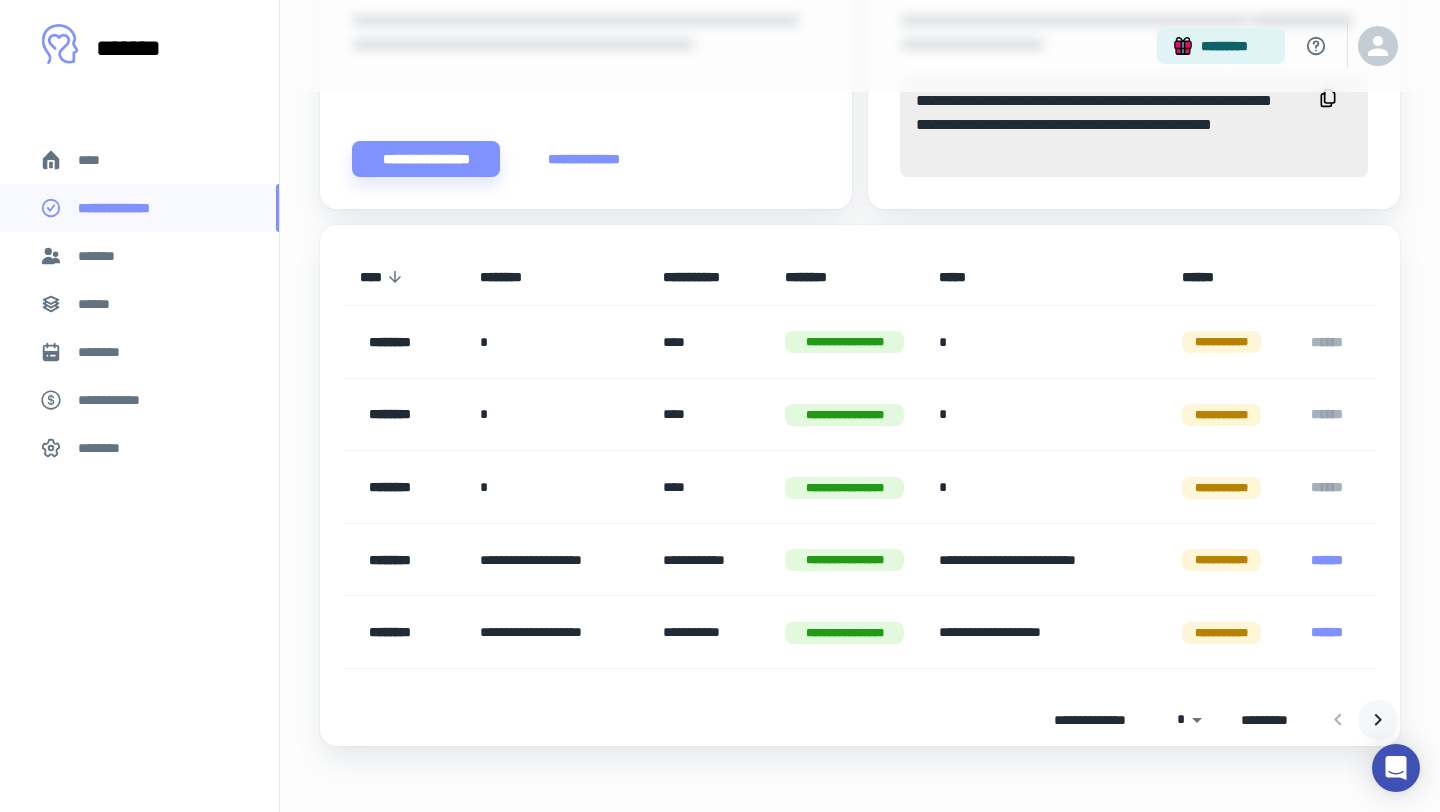 click 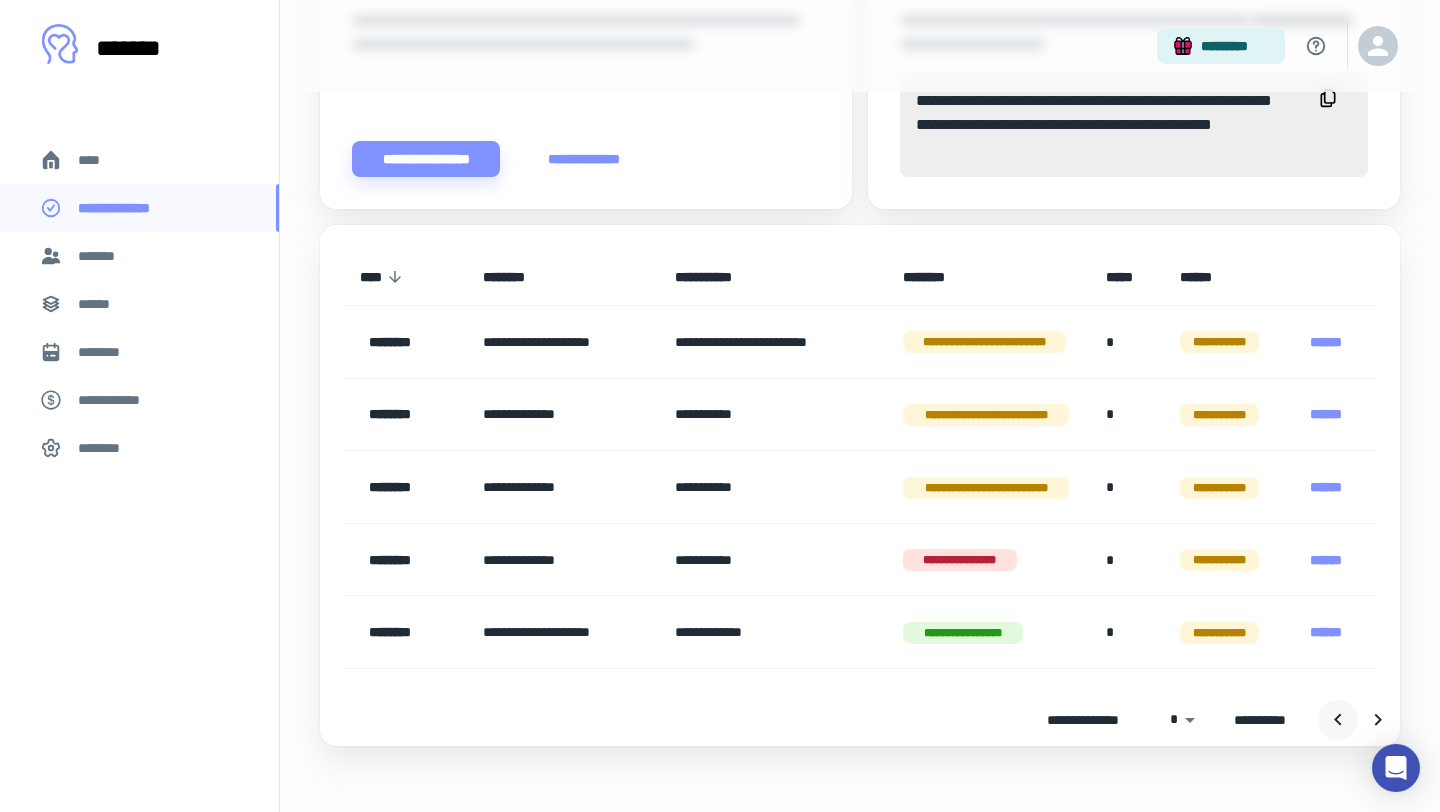 click 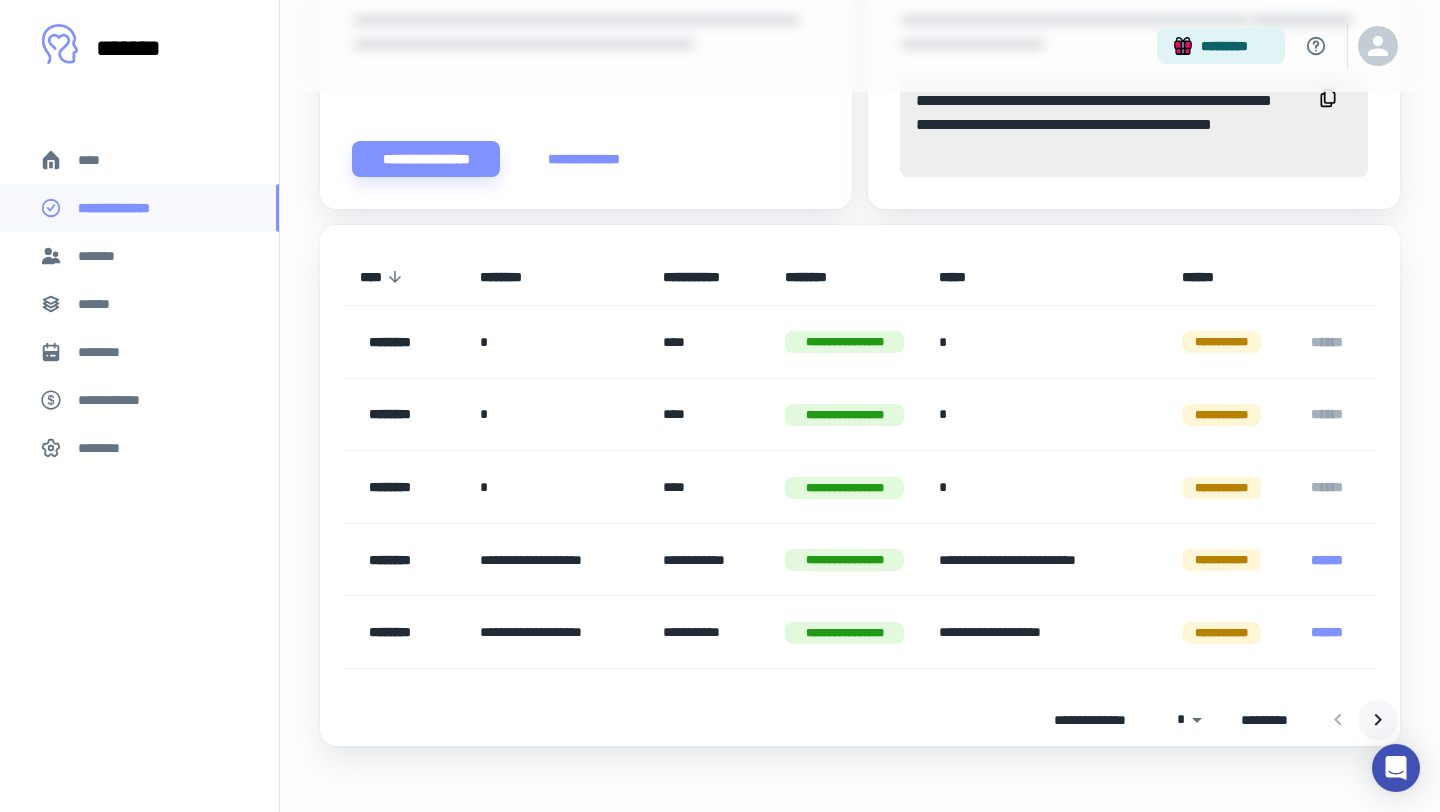 click 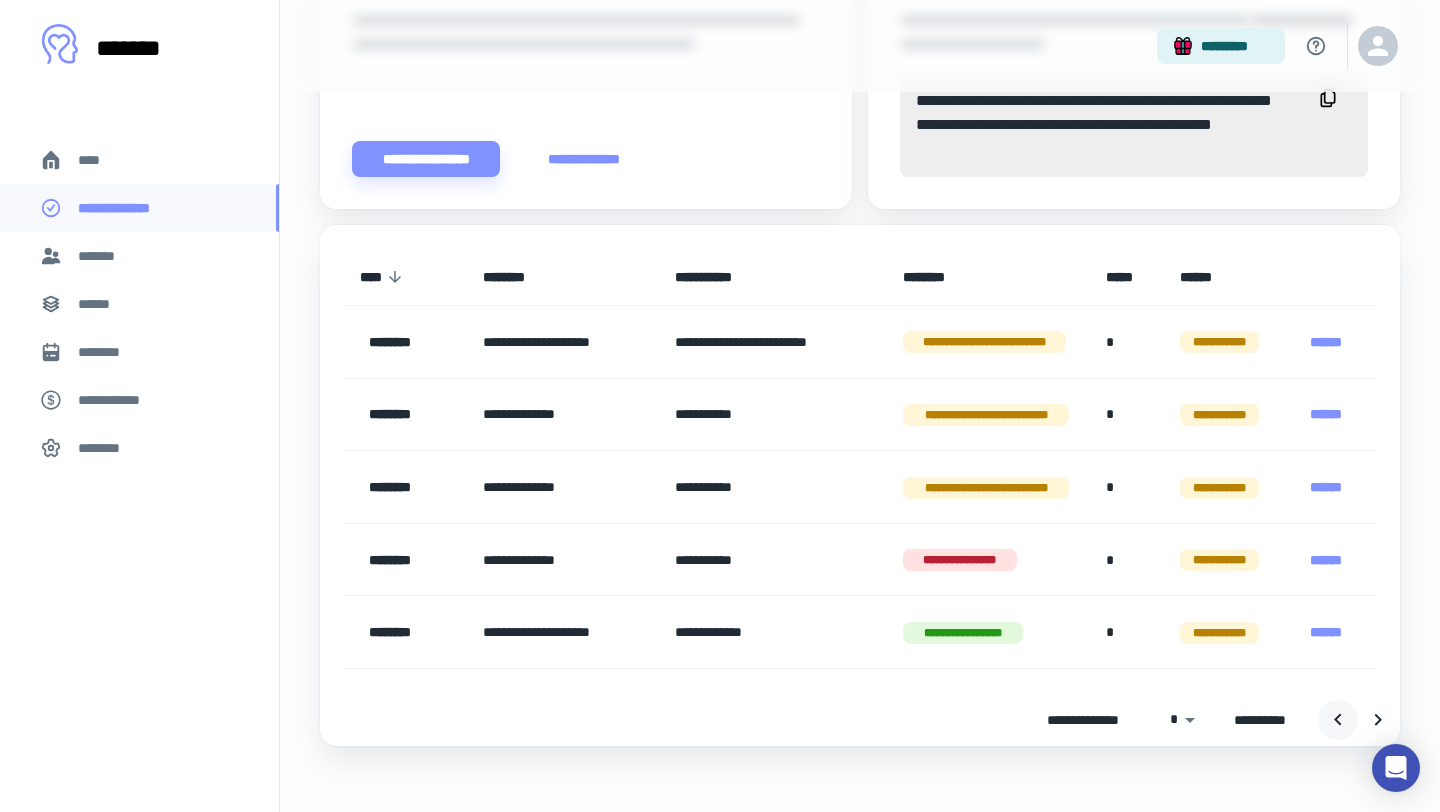 click 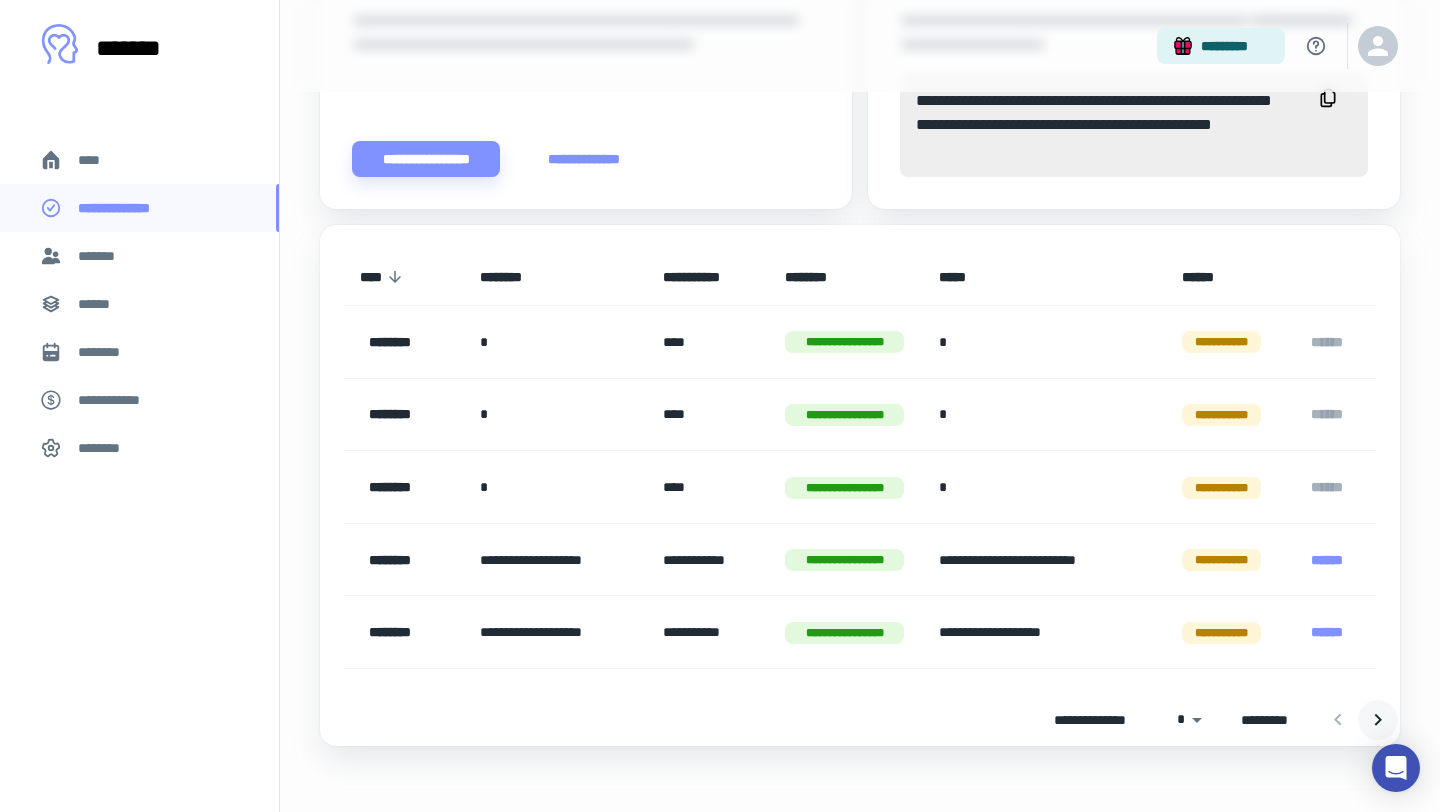 click 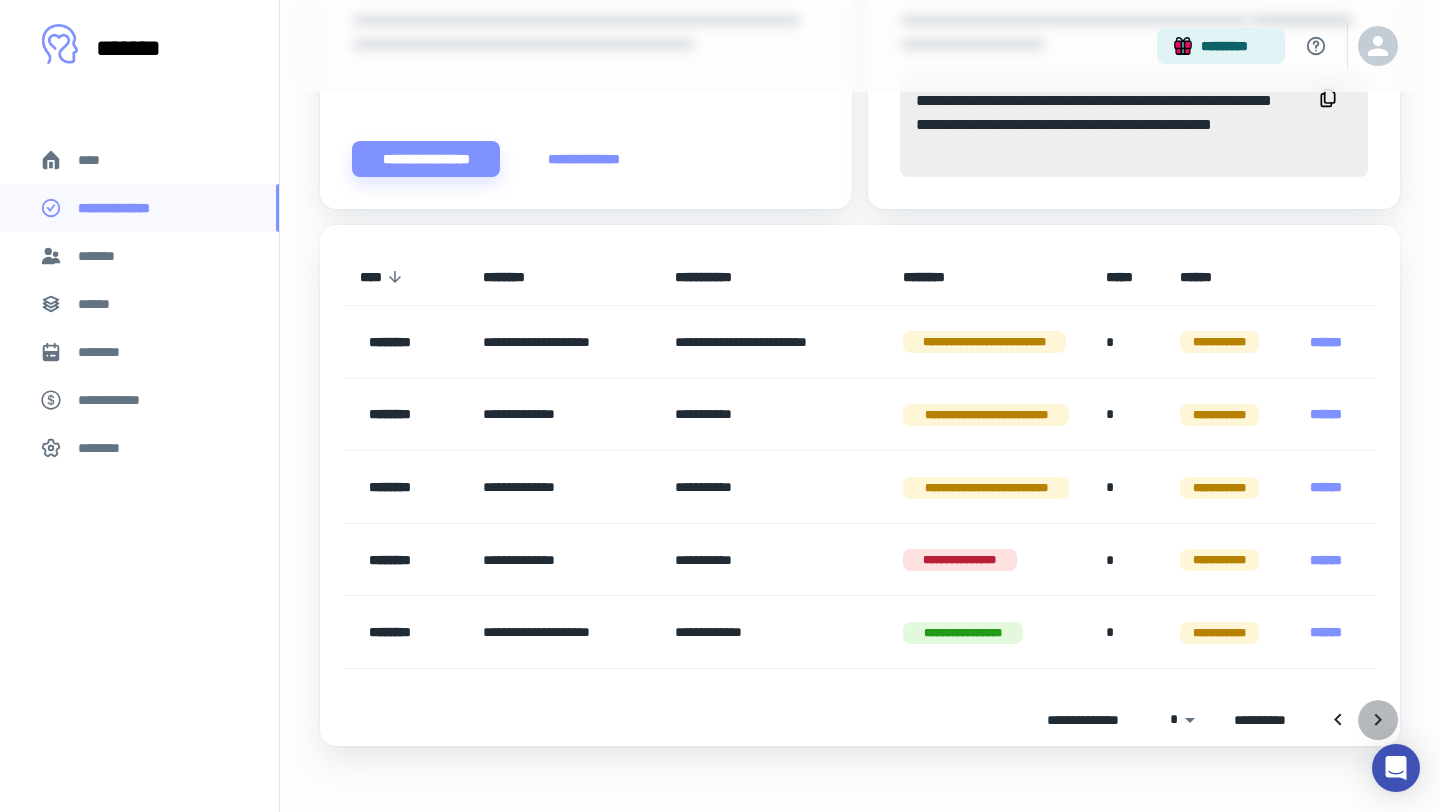 click 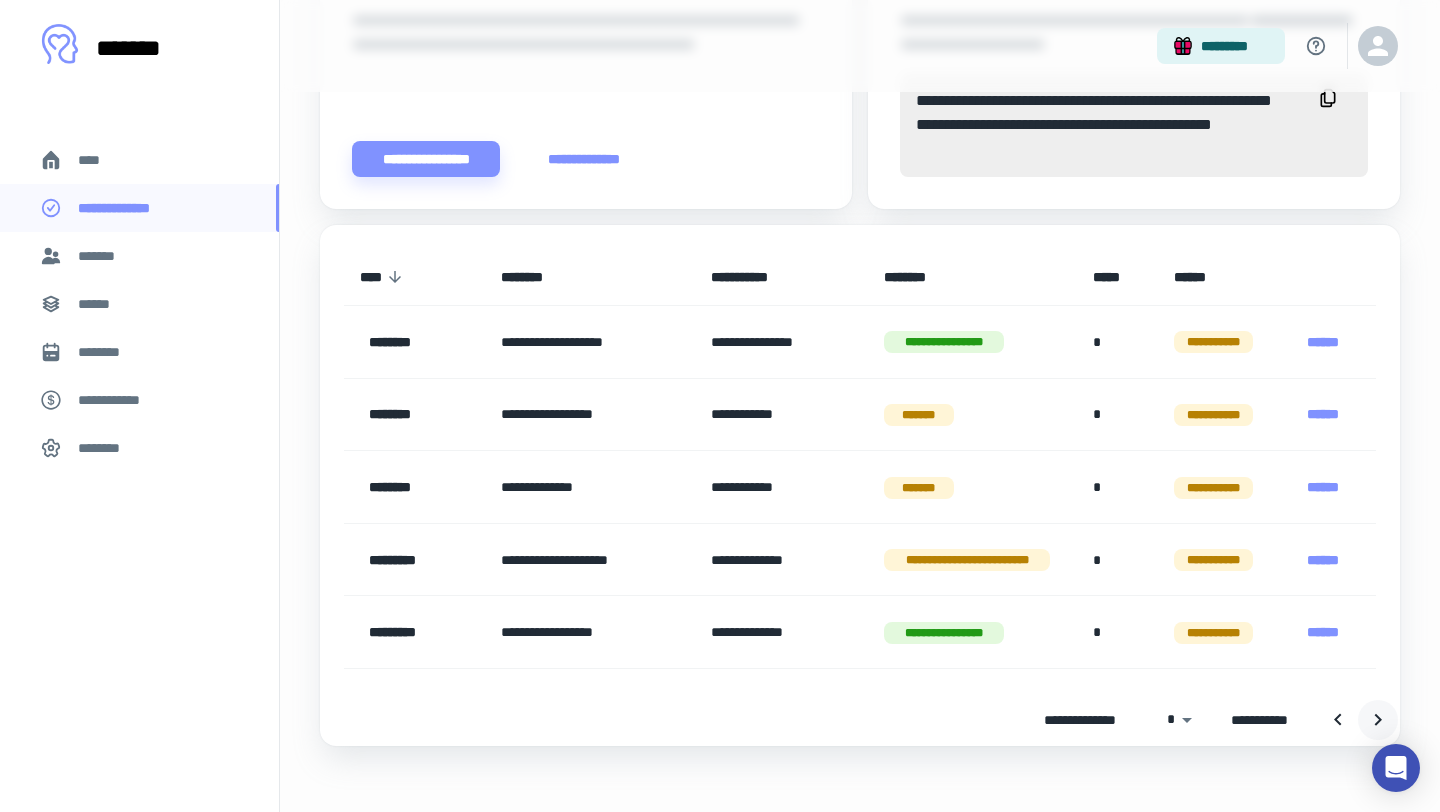 click 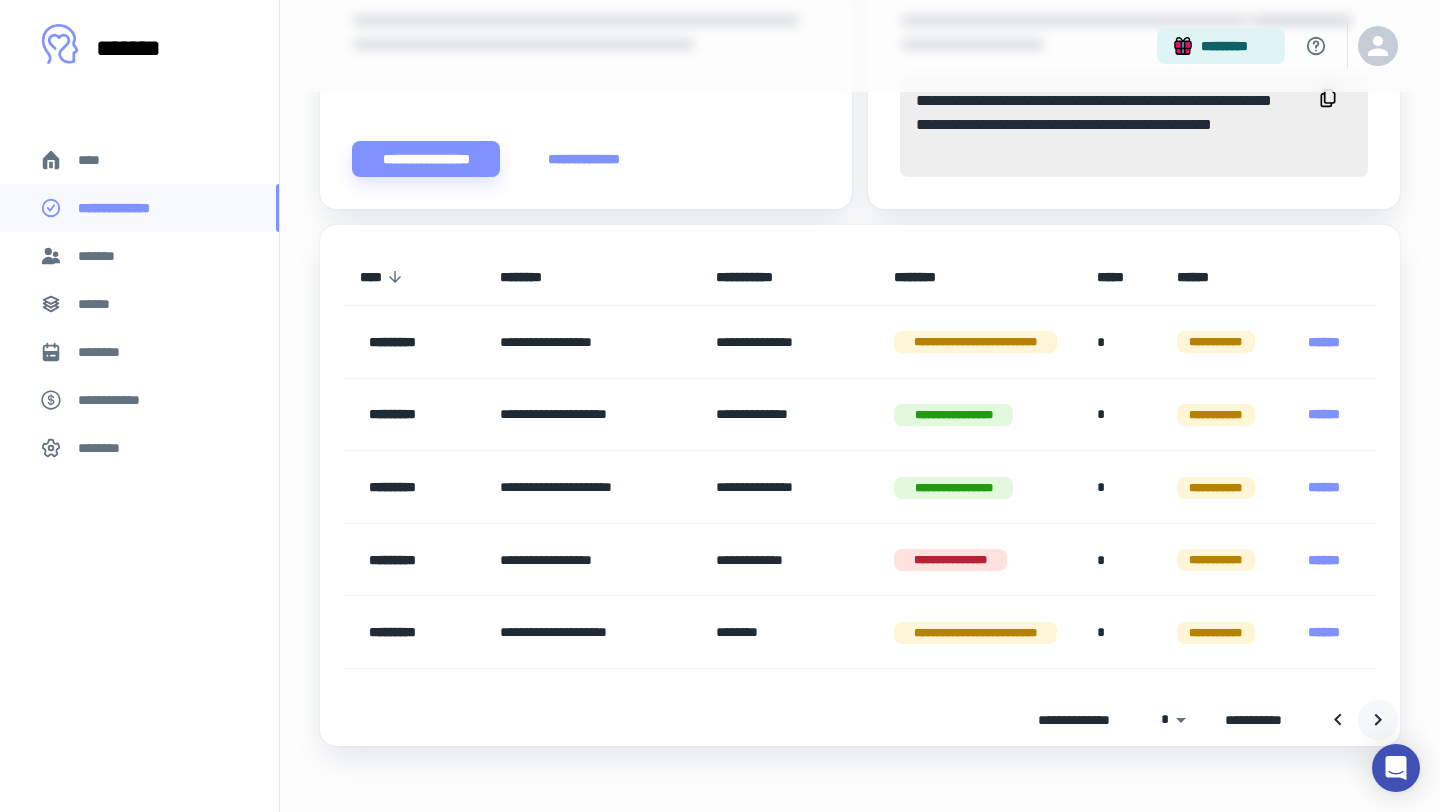 click 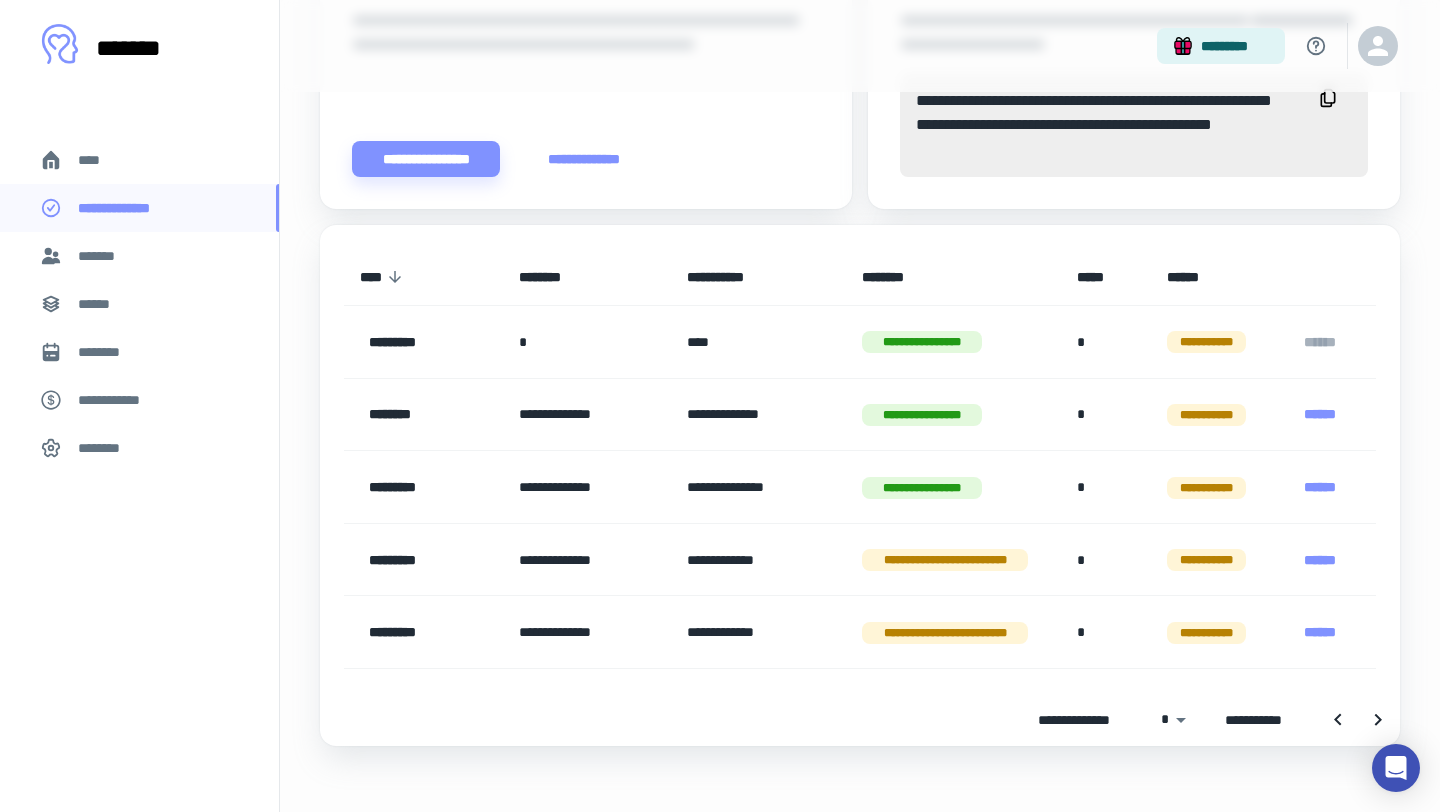 scroll, scrollTop: 812, scrollLeft: 0, axis: vertical 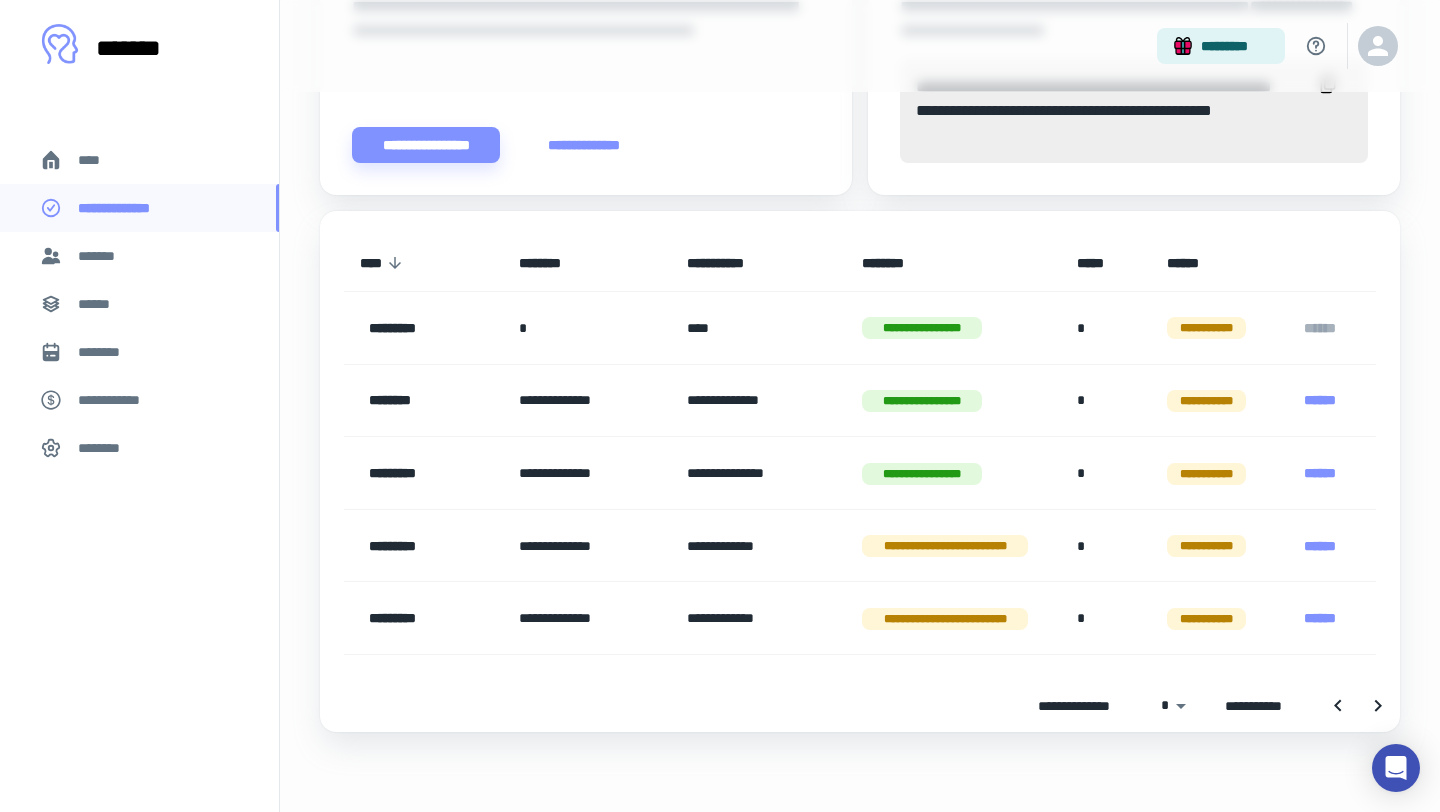 click on "**********" at bounding box center [720, -406] 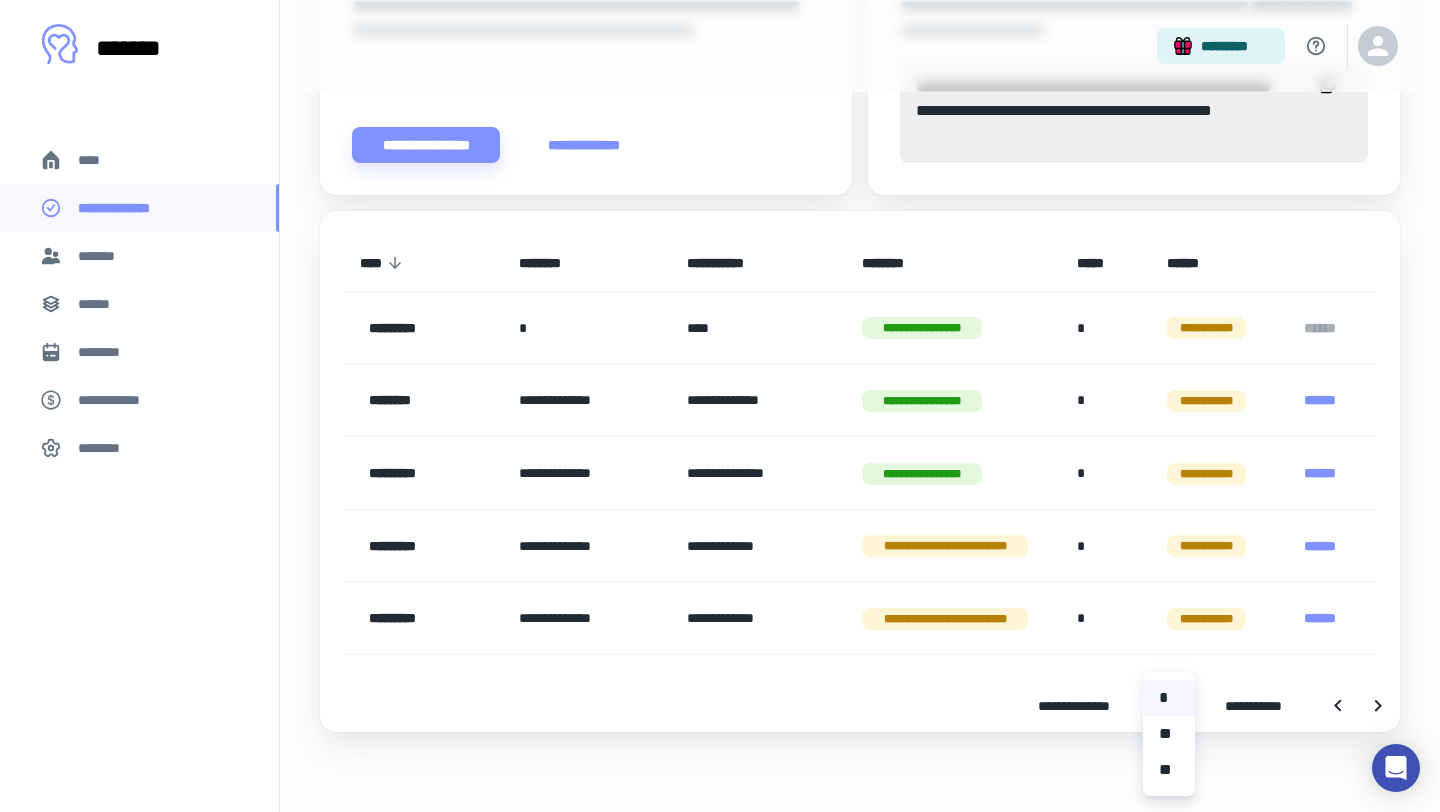 click on "**" at bounding box center (1169, 770) 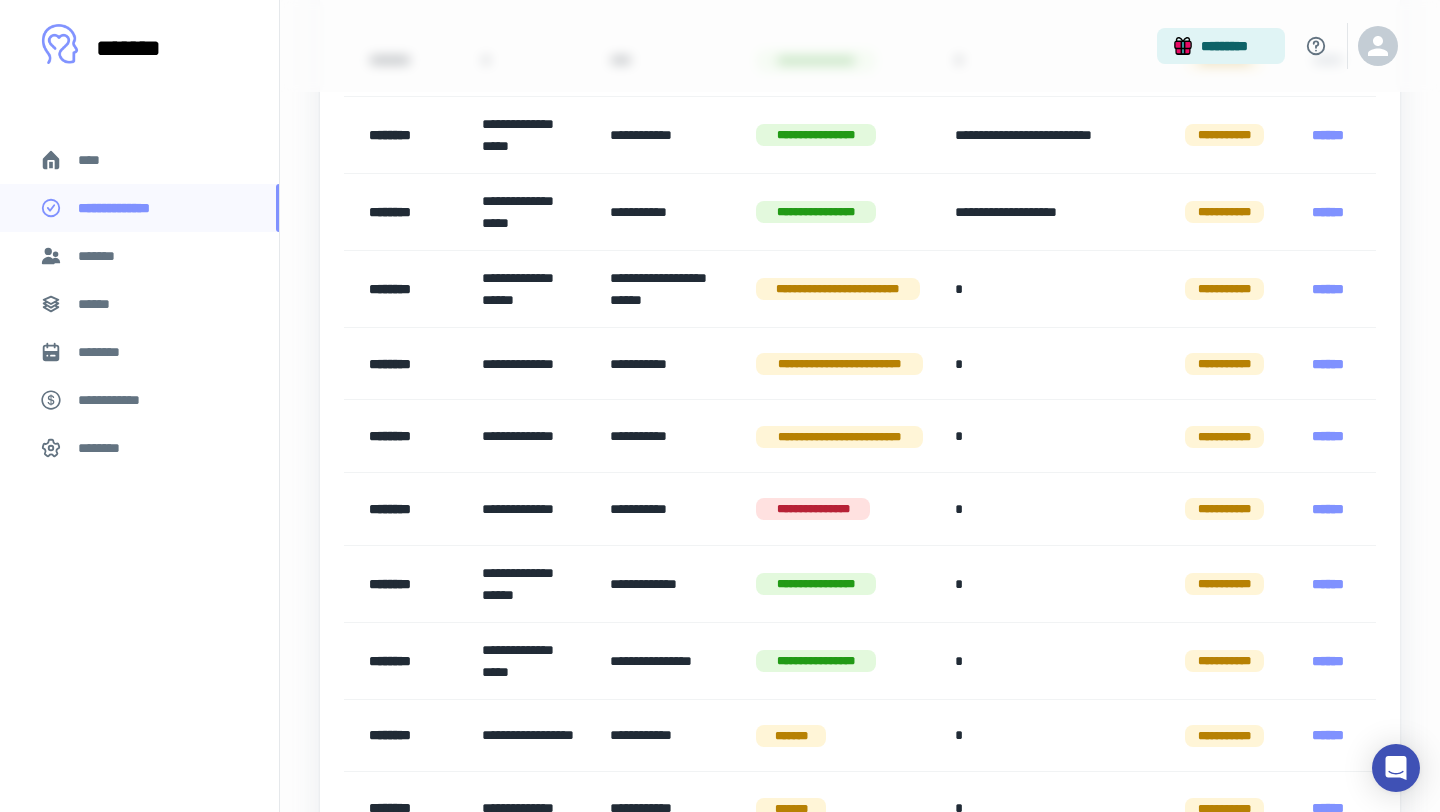 scroll, scrollTop: 1220, scrollLeft: 0, axis: vertical 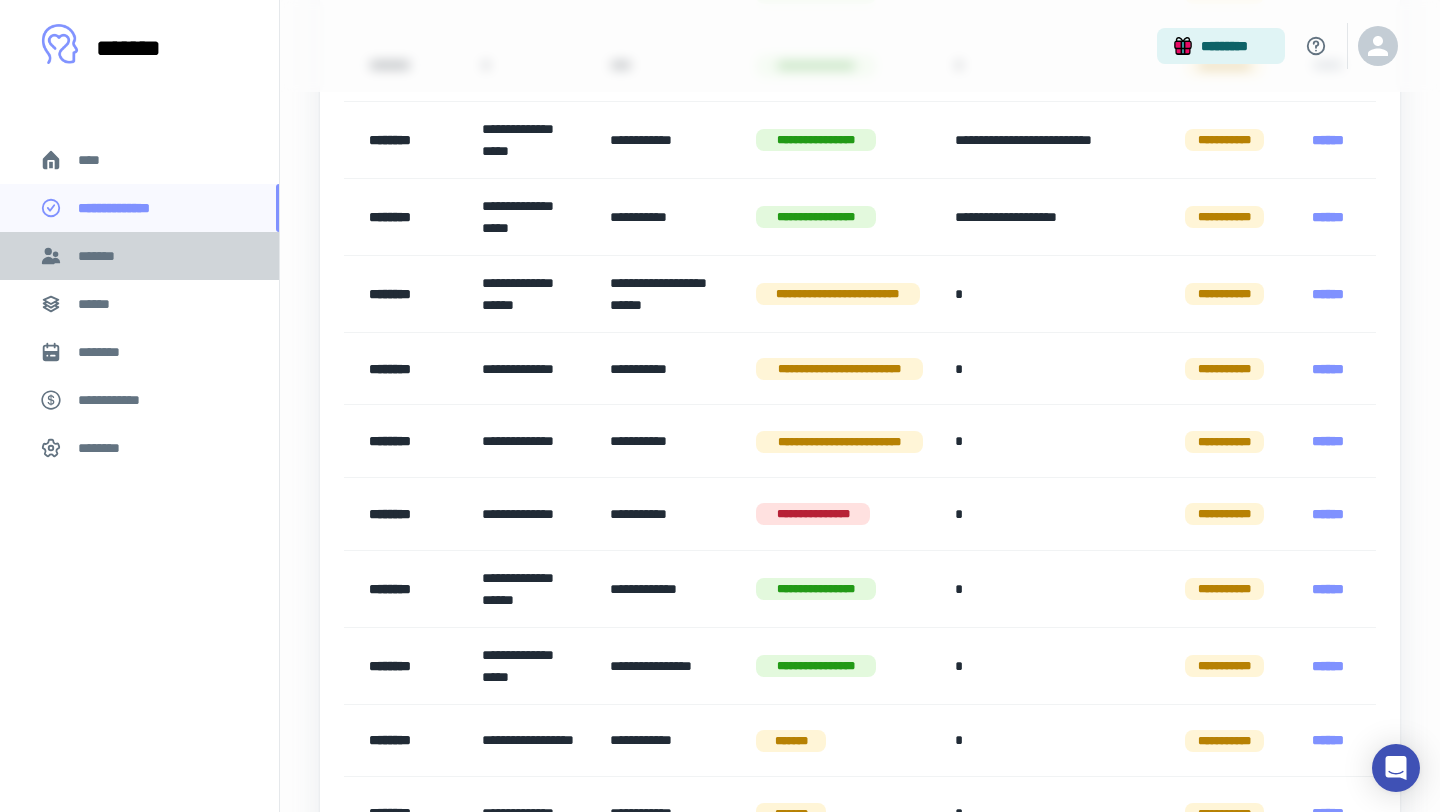 click on "*******" at bounding box center (101, 256) 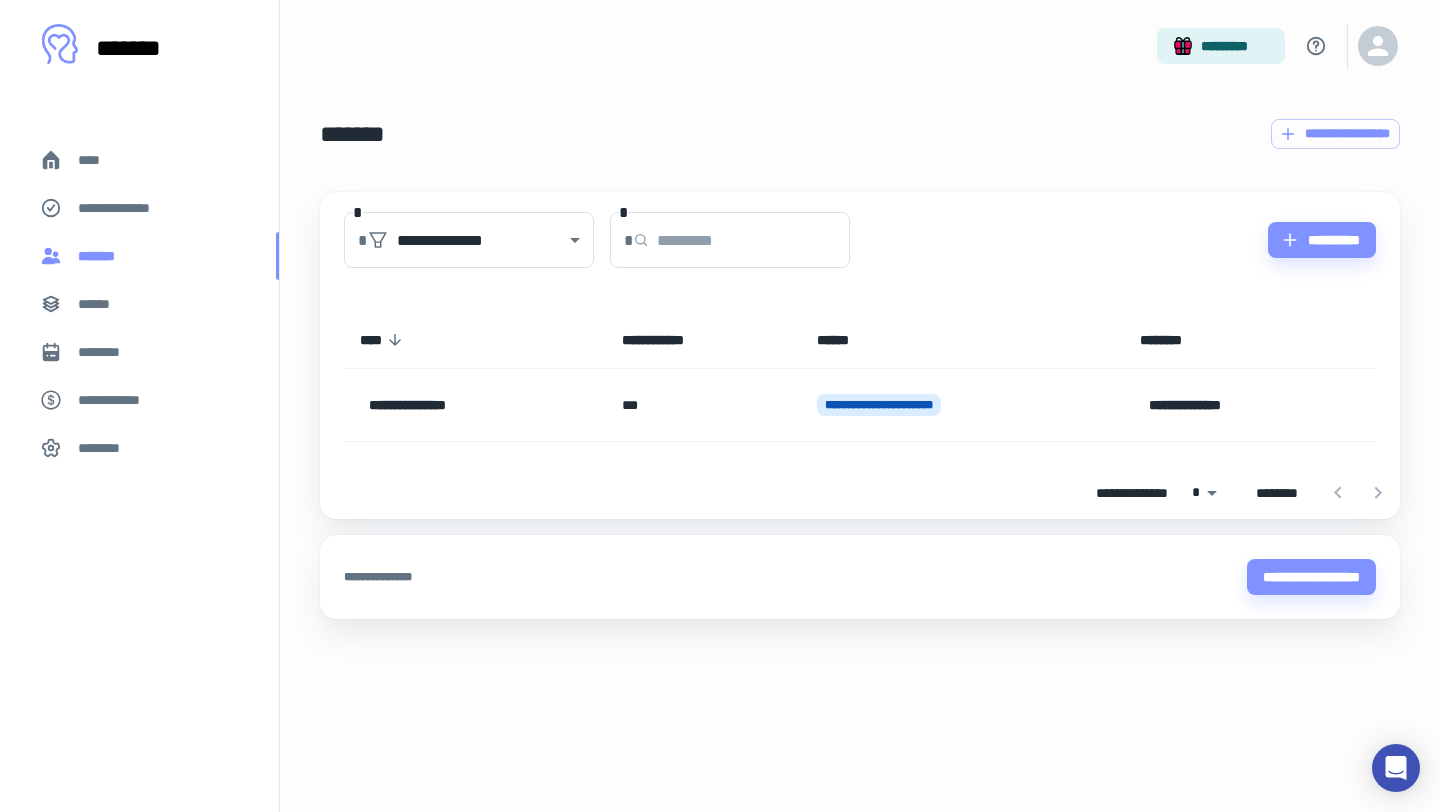scroll, scrollTop: 0, scrollLeft: 0, axis: both 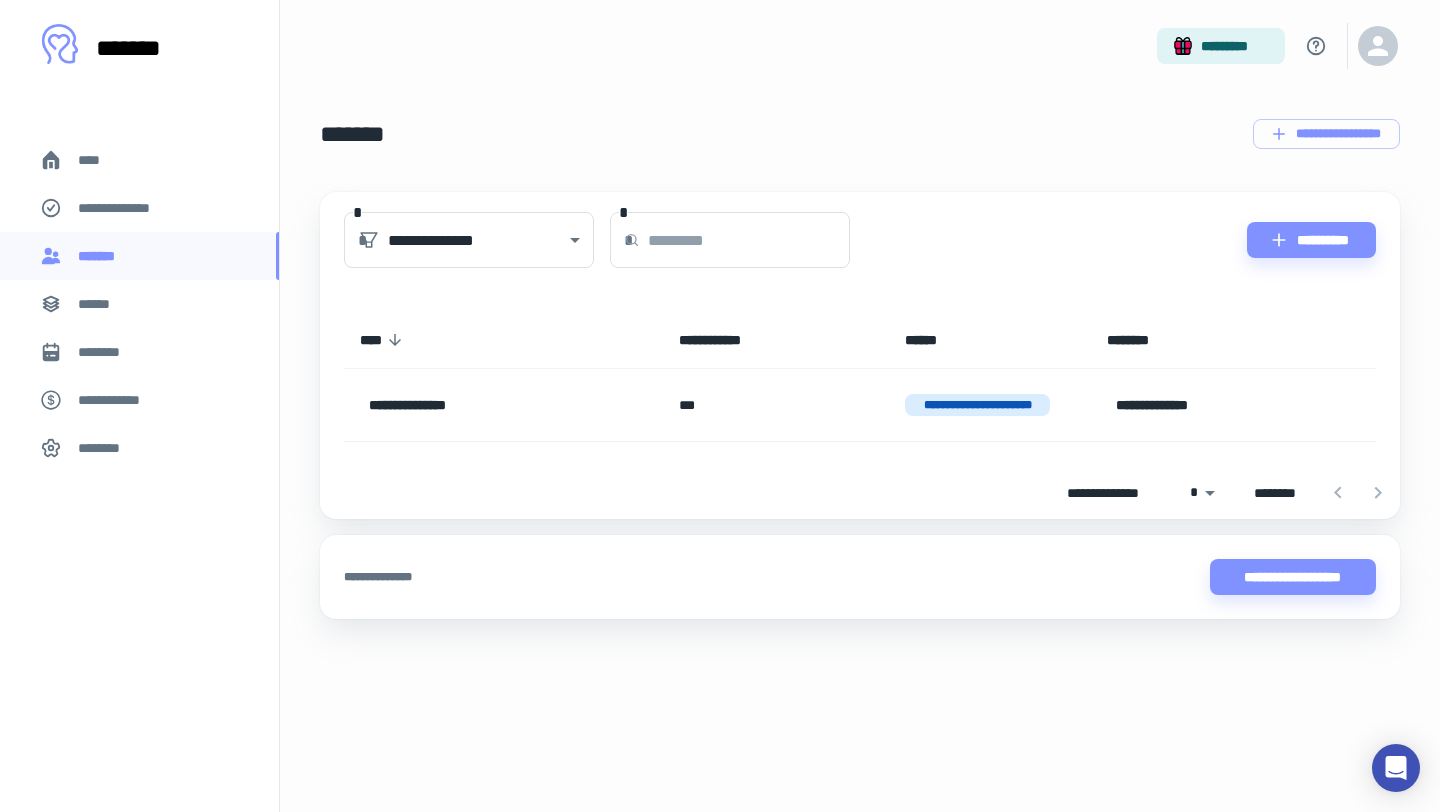 click on "******" at bounding box center [100, 304] 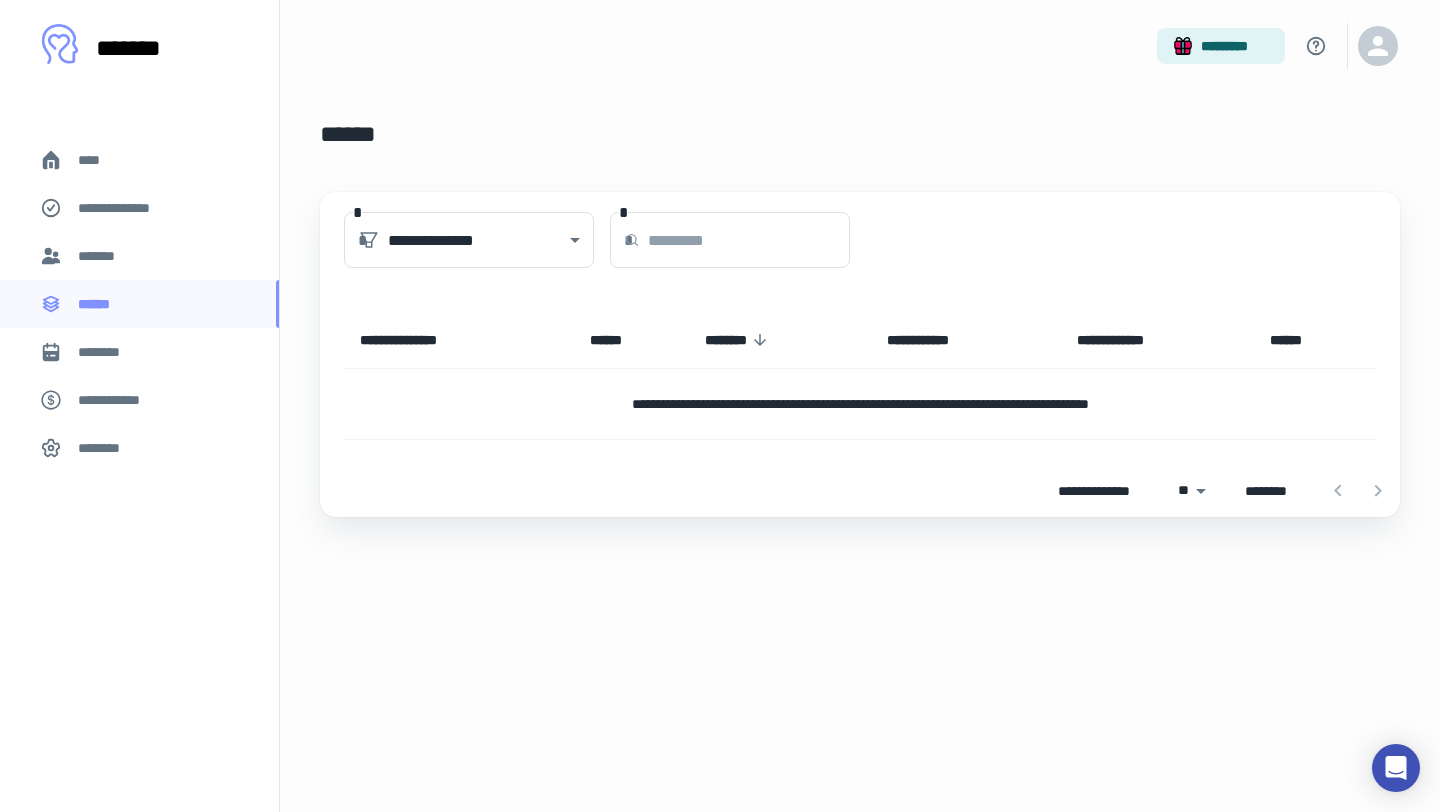 click on "****" at bounding box center [97, 160] 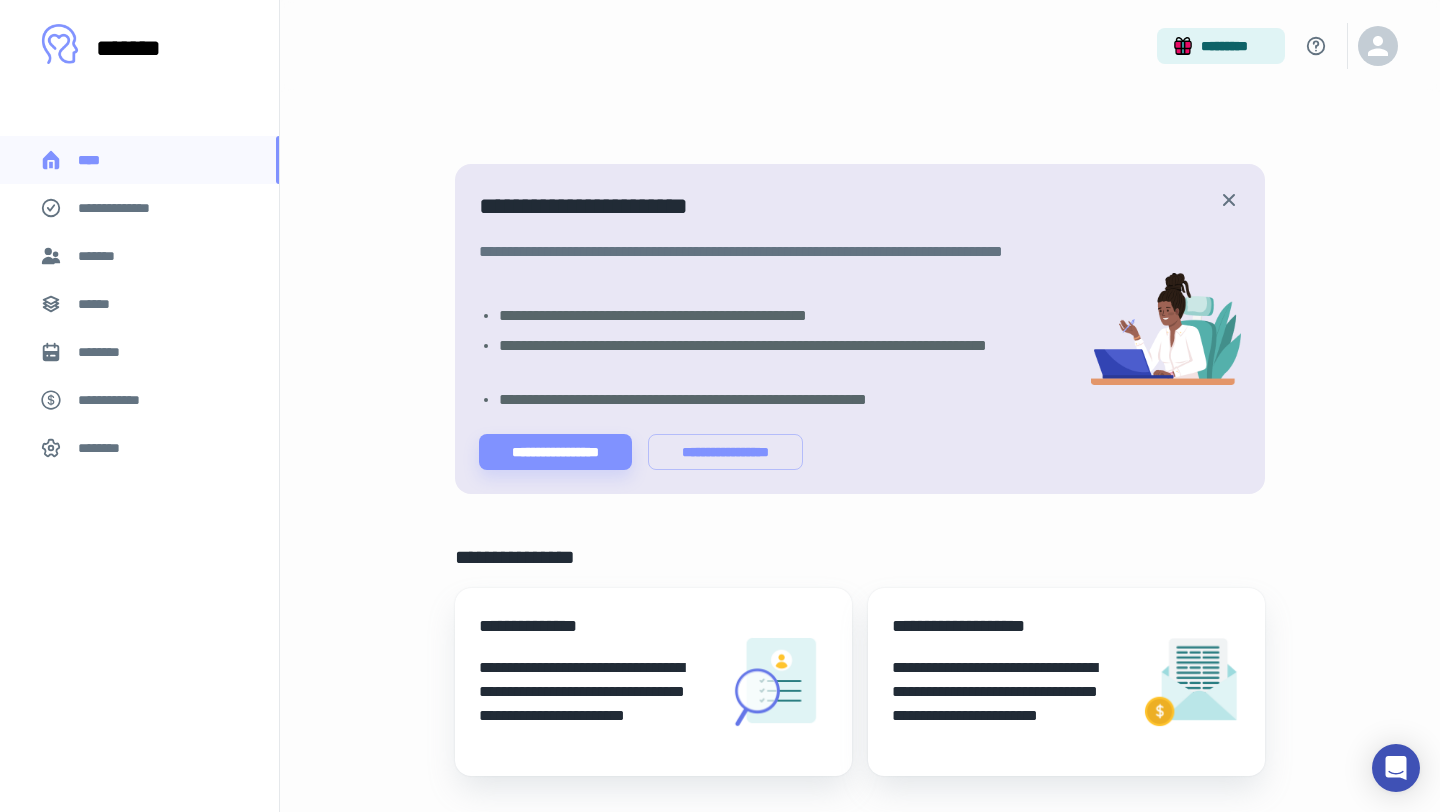 click on "**********" at bounding box center [127, 208] 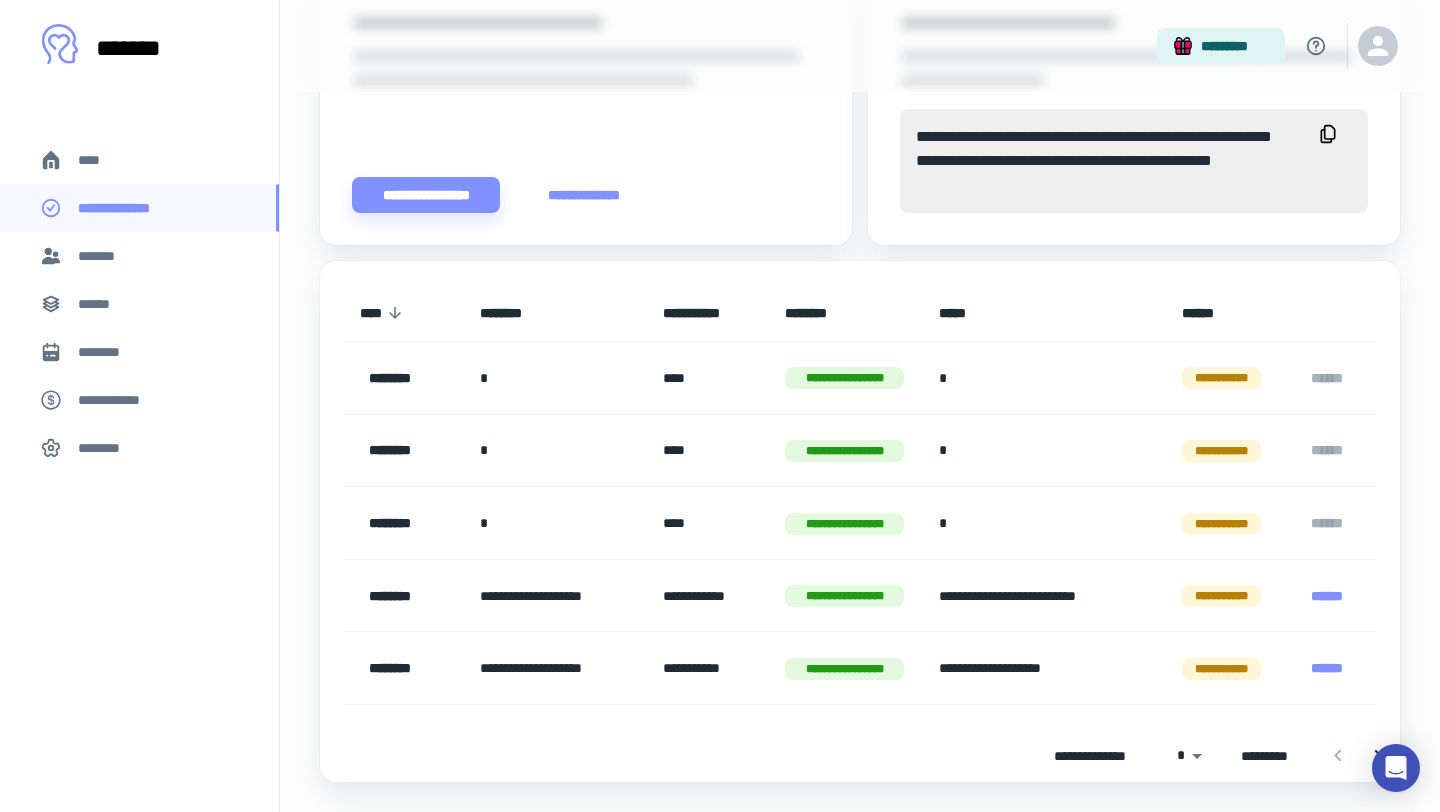 scroll, scrollTop: 763, scrollLeft: 0, axis: vertical 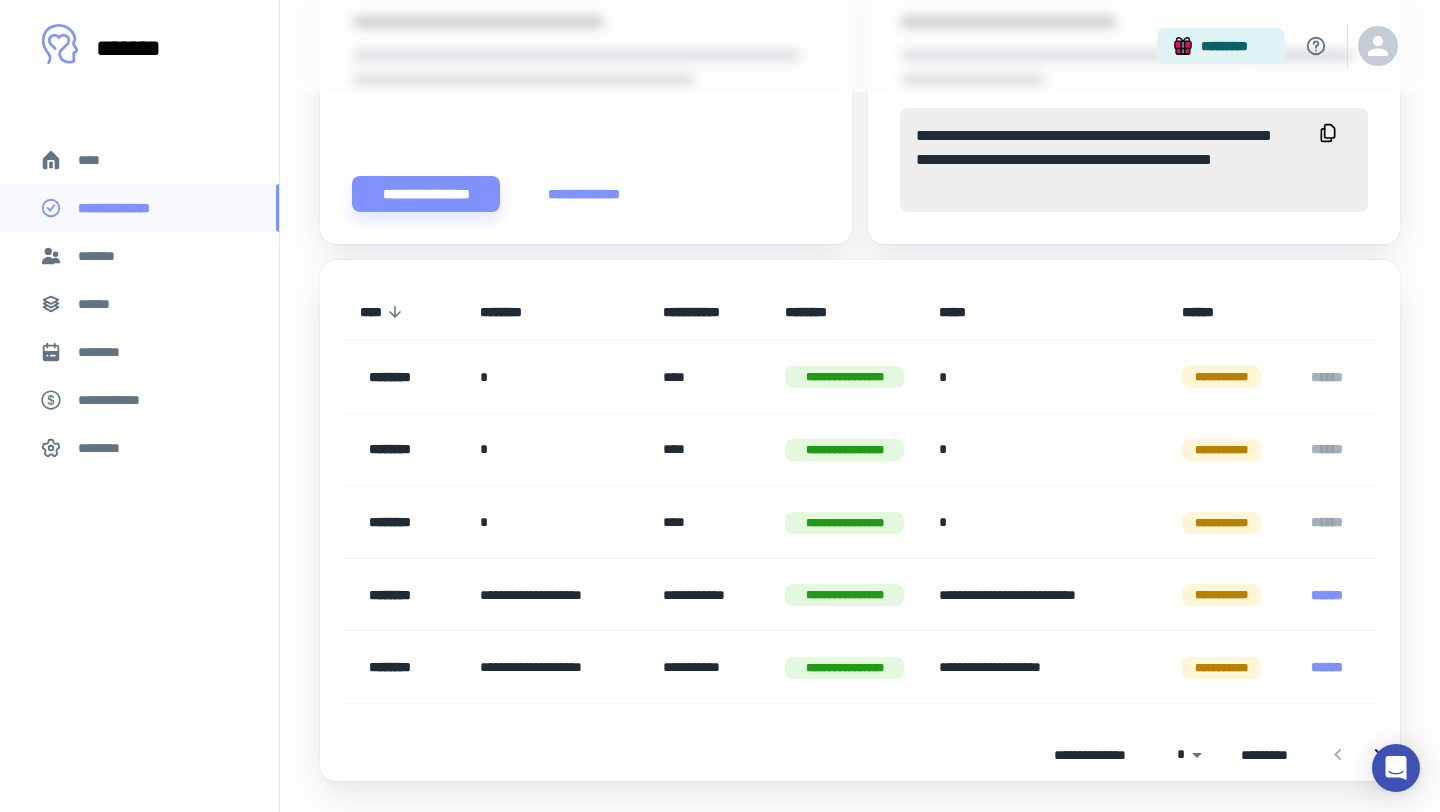 click on "*******" at bounding box center [139, 256] 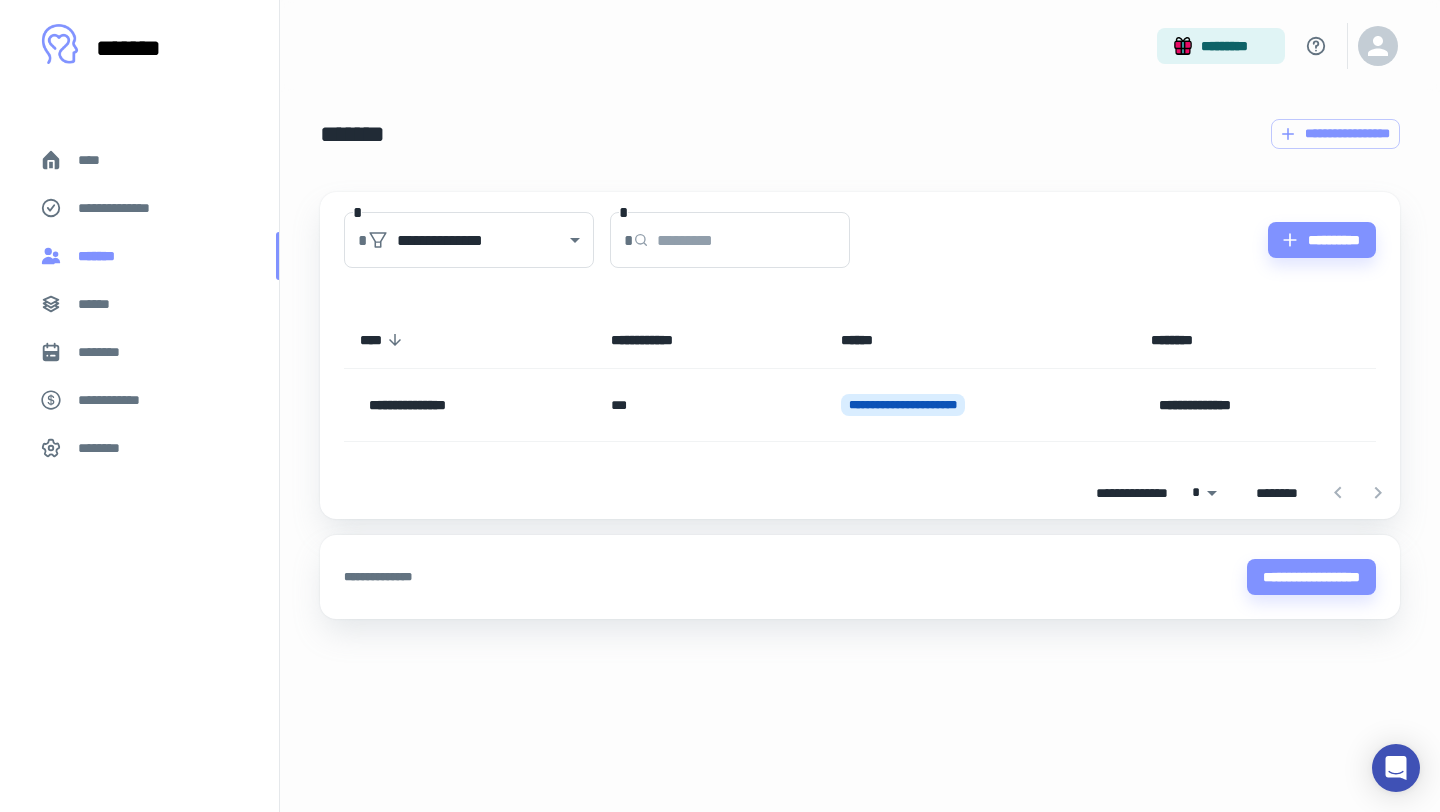 scroll, scrollTop: 0, scrollLeft: 0, axis: both 